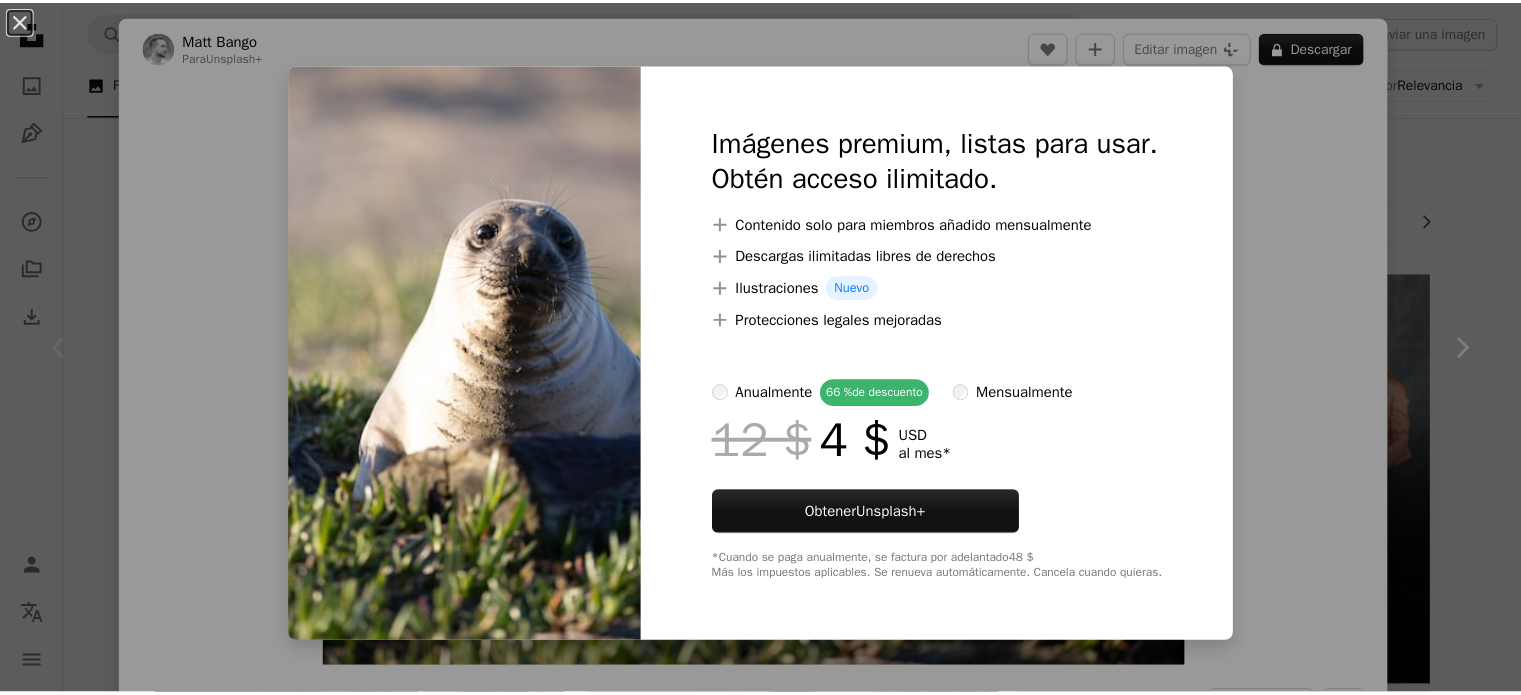 scroll, scrollTop: 0, scrollLeft: 0, axis: both 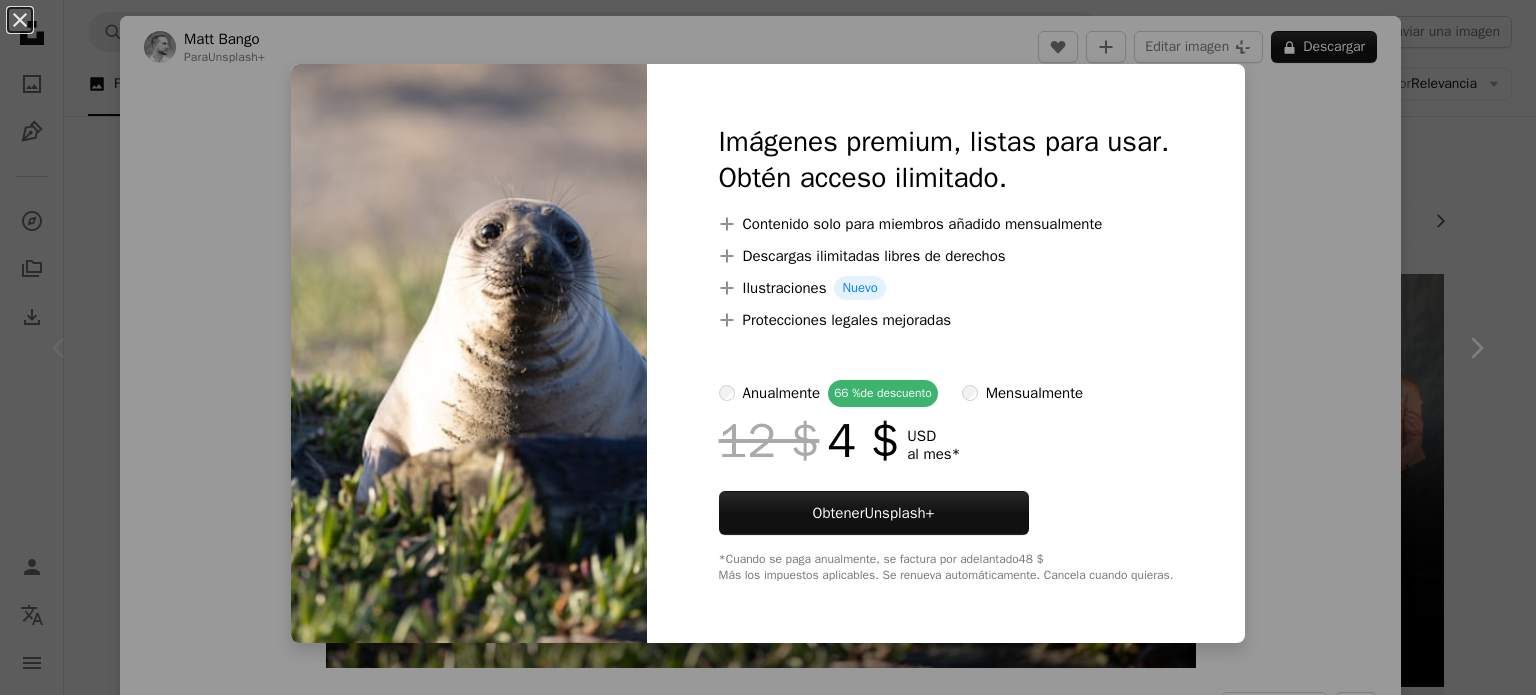 click on "An X shape Imágenes premium, listas para usar. Obtén acceso ilimitado. A plus sign Contenido solo para miembros añadido mensualmente A plus sign Descargas ilimitadas libres de derechos A plus sign Ilustraciones  Nuevo A plus sign Protecciones legales mejoradas anualmente 66 %  de descuento mensualmente 12 $   4 $ USD al mes * Obtener  Unsplash+ *Cuando se paga anualmente, se factura por adelantado  48 $ Más los impuestos aplicables. Se renueva automáticamente. Cancela cuando quieras." at bounding box center [768, 347] 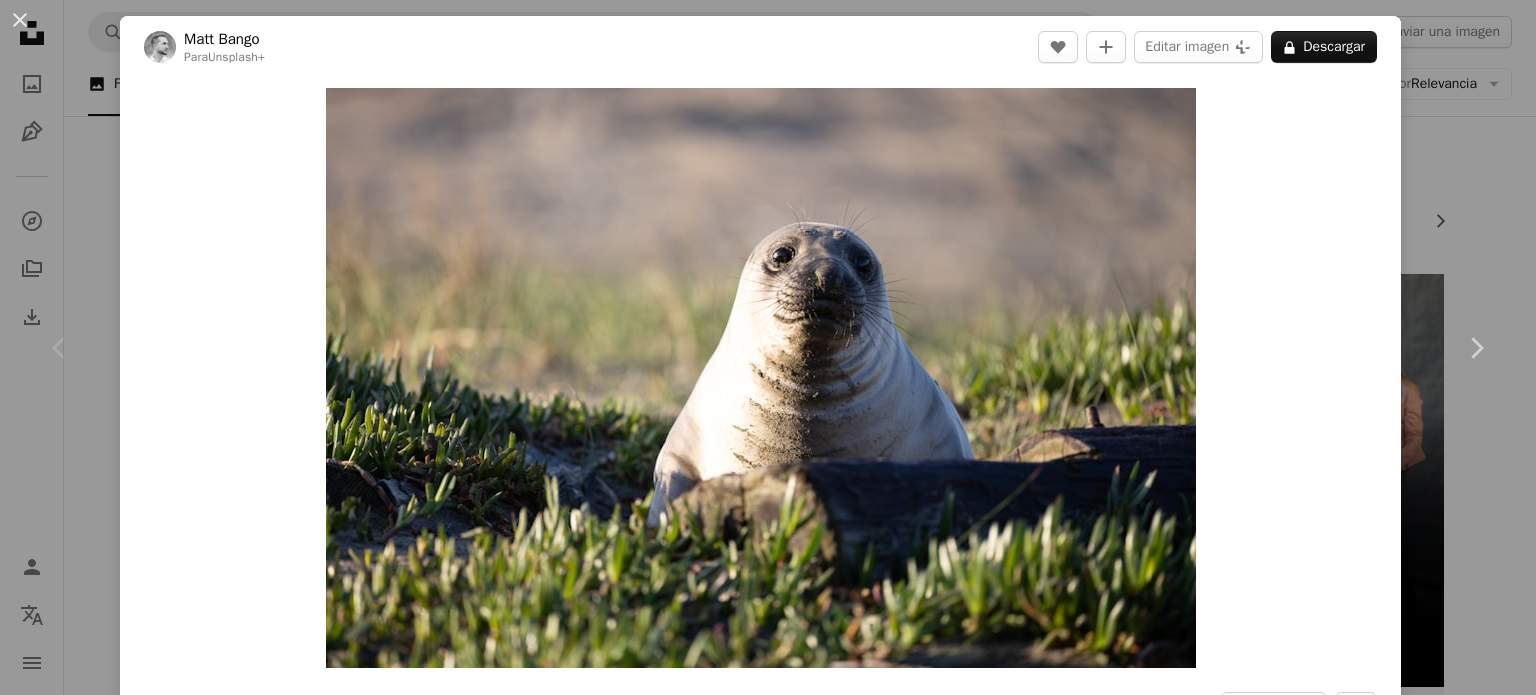 click on "An X shape Chevron left Chevron right [FIRST] [LAST] Para Unsplash+ A heart A plus sign Editar imagen Plus sign for Unsplash+ A lock Descargar Zoom in A forward-right arrow Compartir More Actions A map marker [CITY] [STATE], [STATE], [COUNTRY] Calendar outlined Publicado el 6 de noviembre de 2022 Safety Con la Licencia Unsplash+ retrato animal vida silvestre animal salvaje California mamífero foca león marino reserva natural elefante marino Estados Unidos Costa Nacional de Point Reyes Fotos de stock gratuitas De esta serie Plus sign for Unsplash+ Plus sign for Unsplash+ Imágenes relacionadas Plus sign for Unsplash+ A heart A plus sign [FIRST] [LAST] Para Unsplash+ A lock Descargar Plus sign for Unsplash+ A heart A plus sign [FIRST] [LAST] Para Unsplash+ A lock Descargar Plus sign for Unsplash+ A heart A plus sign Getty Images Para Unsplash+ A lock Descargar Plus sign for Unsplash+ A heart A plus sign [FIRST] [LAST] Para Unsplash+ A lock Descargar A heart Para" at bounding box center (768, 347) 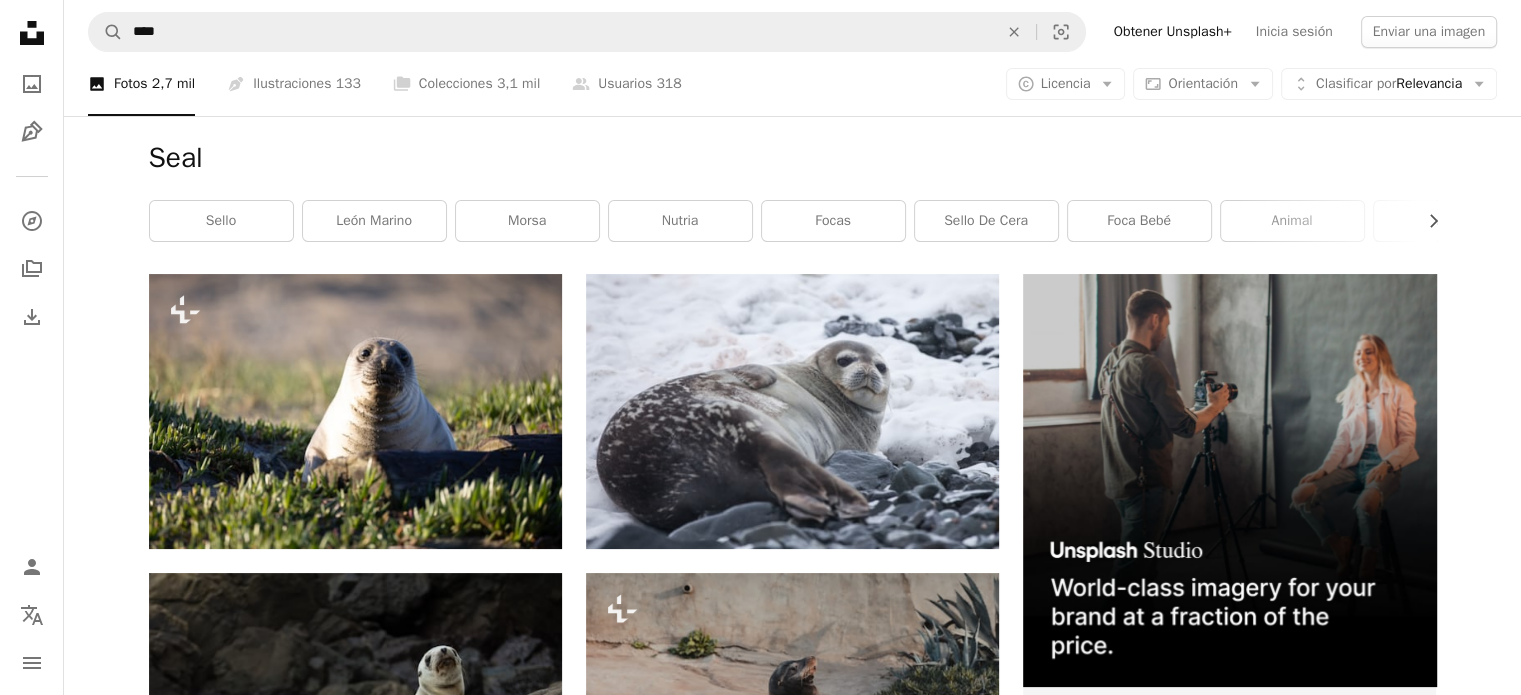 click at bounding box center [1229, 971] 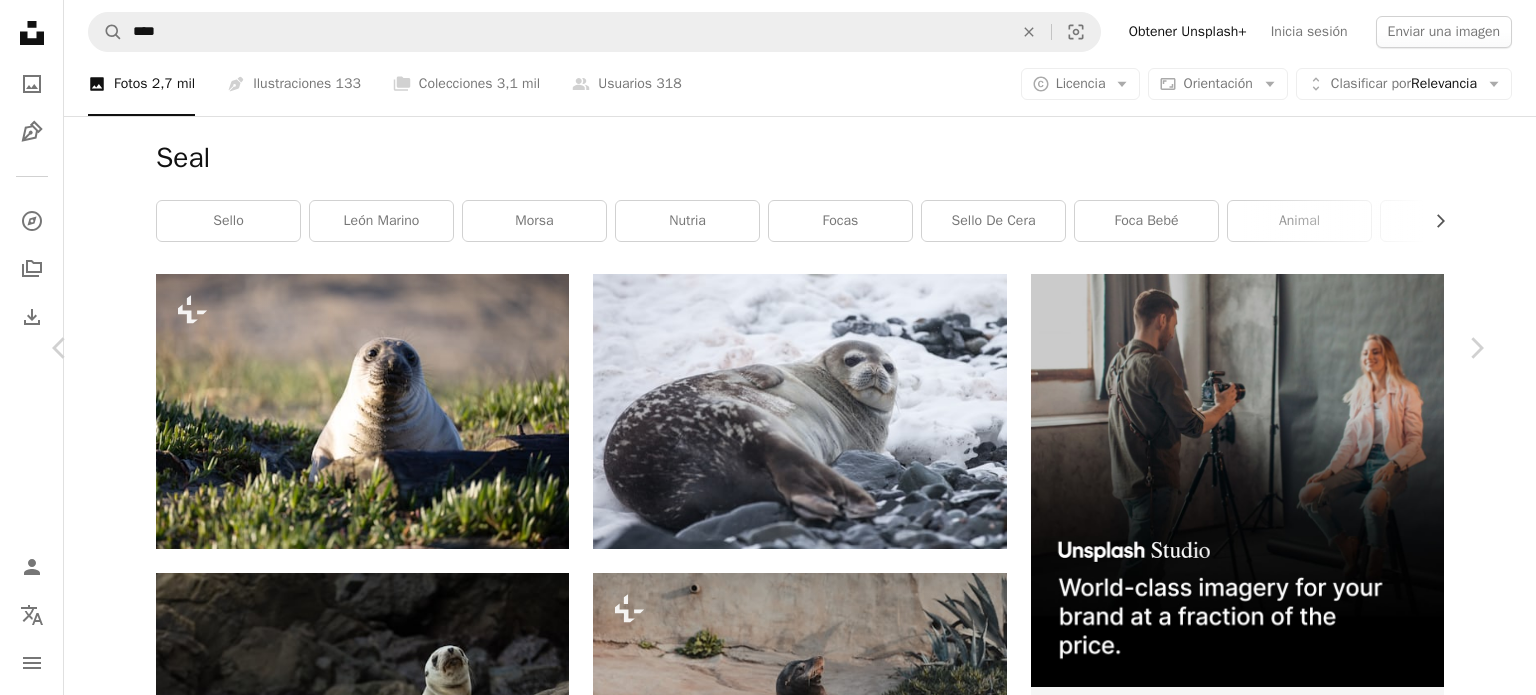 click on "An X shape Chevron left Chevron right [FIRST] [LAST] Para Unsplash+ A heart A plus sign Editar imagen Plus sign for Unsplash+ A lock Descargar Zoom in A forward-right arrow Compartir More Actions A map marker [CITY] [STATE], [STATE] [POSTAL CODE], [COUNTRY], [COUNTRY] Calendar outlined Publicado el 31 de julio de 2018 Camera Canon, EOS 5D Mark IV Safety Uso gratuito bajo la Licencia Unsplash mar animal azul cara vida silvestre costa Vida marina foca Maine Vida oceánica canónigo león marino foca de puerto gris Estados Unidos Estados Unidos delfín mamífero nutria Fondos de pantalla HD Explora imágenes premium relacionadas en iStock | Ahorra un 20 % con el código UNSPLASH20 Ver más en iStock ↗ Imágenes relacionadas A heart A plus sign [USERNAME] Arrow pointing down A heart A plus sign [FIRST] [LAST] Disponible para contratación A checkmark inside of a circle Arrow pointing down A heart A heart" at bounding box center [768, 4408] 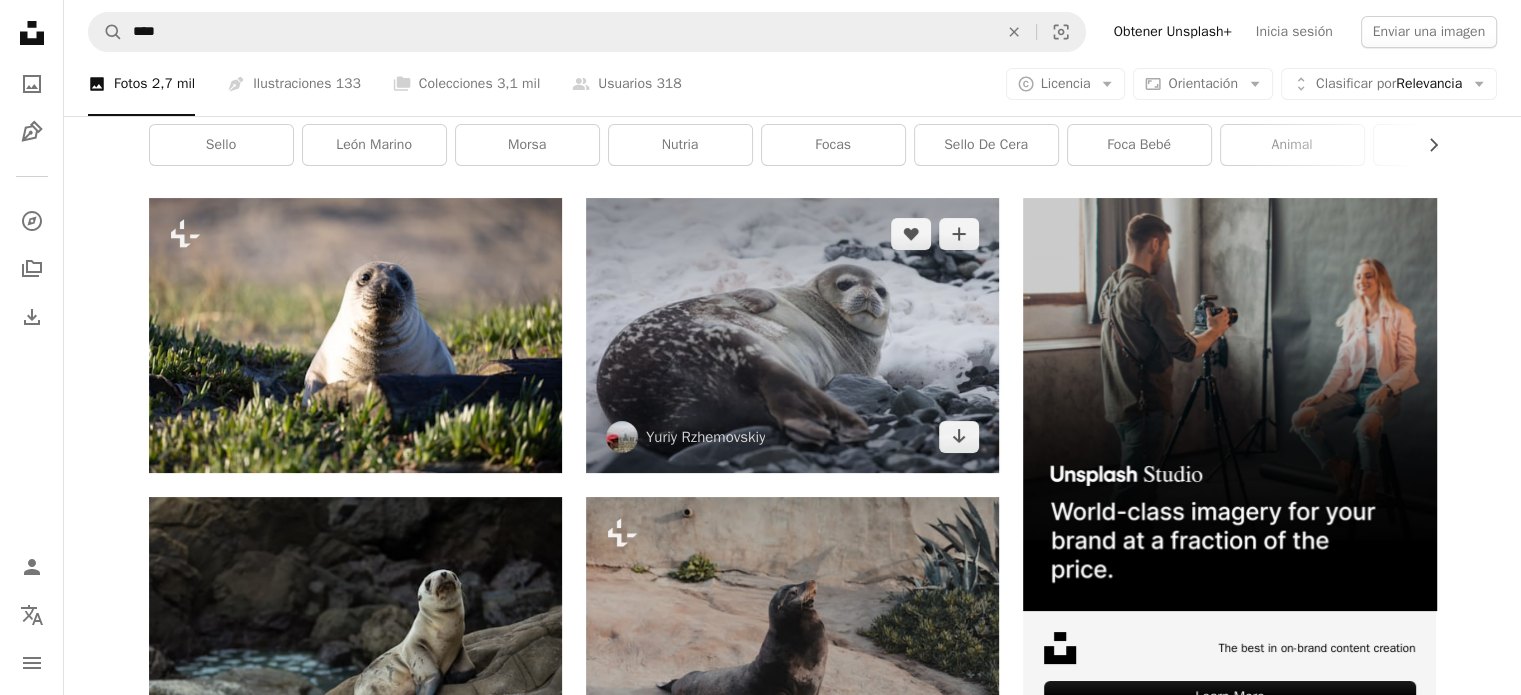 scroll, scrollTop: 100, scrollLeft: 0, axis: vertical 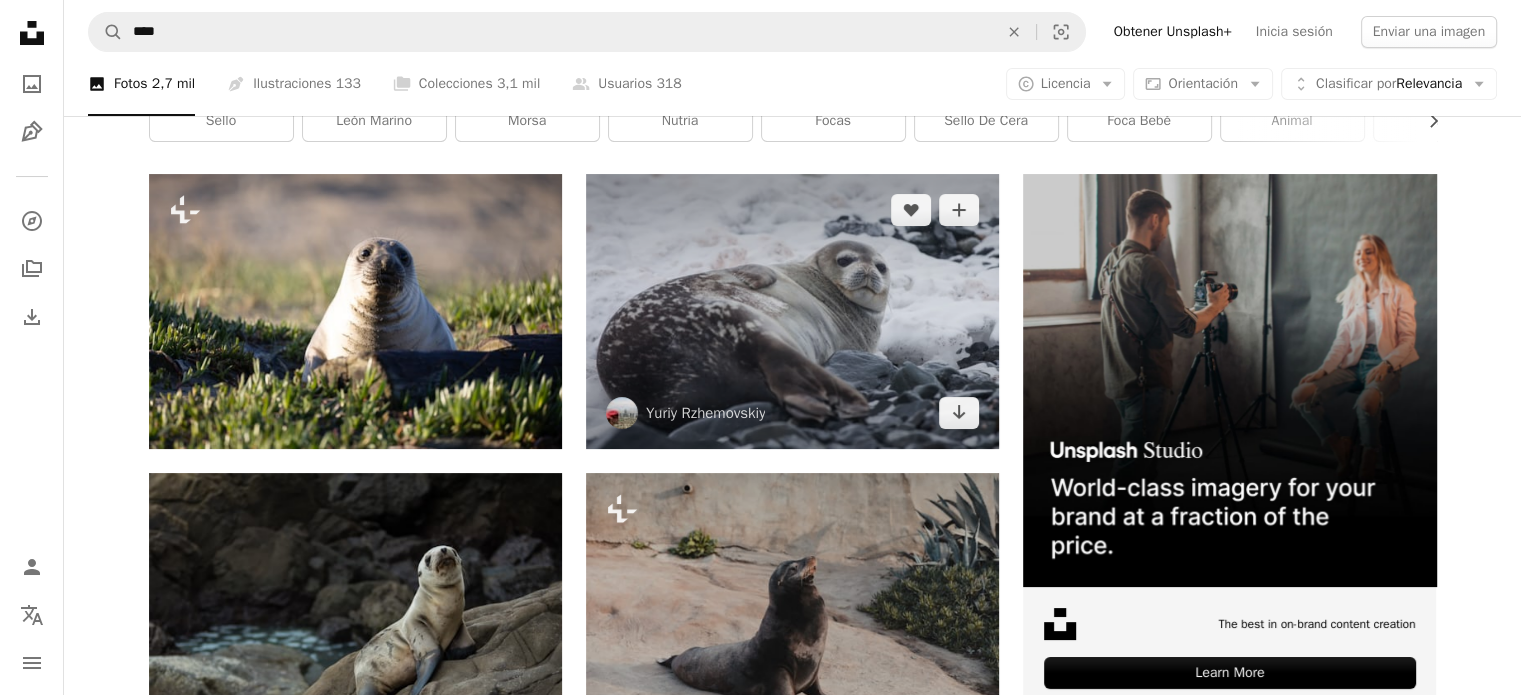 click at bounding box center [792, 311] 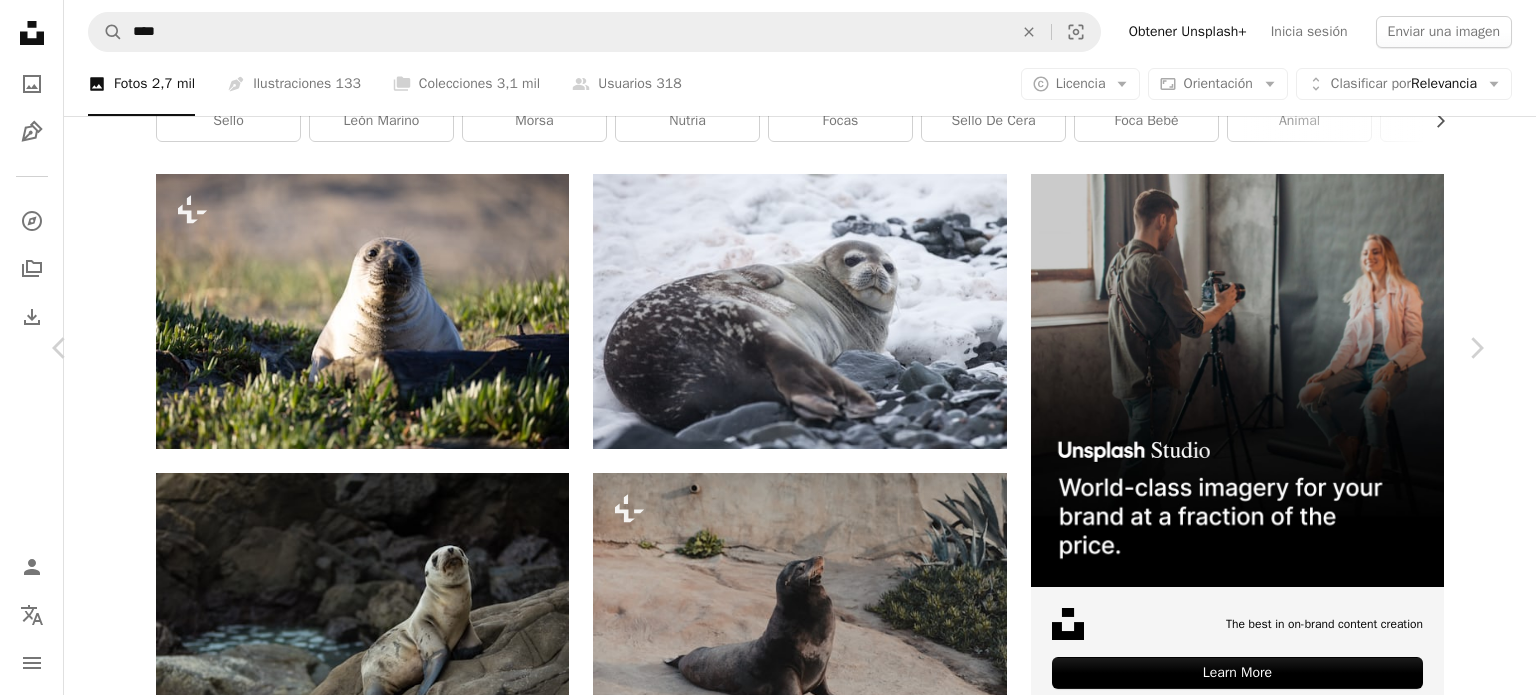 click on "An X shape Chevron left Chevron right [PERSON] [PERSON] A heart A plus sign Editar imagen   Plus sign for Unsplash+ Descargar gratis Chevron down Zoom in Visualizaciones [NUMBER] Descargas [NUMBER] Presentado en Fotos ,  Animales A forward-right arrow Compartir Info icon Información More Actions A map marker [LOCATION], [CITY], [COUNTRY] Calendar outlined Publicado el  [DATE] de [MONTH] de [YEAR] Camera [BRAND], [MODEL] Safety Uso gratuito bajo la  Licencia Unsplash viajar mar animal nieve vida silvestre roca bokeh Rocas desdibujar costa [COUNTRY] foca espuma congelación gris [CITY] al aire libre [COUNTRY] mamífero Vida marina Fotos de stock gratuitas Explora imágenes premium relacionadas en iStock  |  Ahorra un 20 % con el código UNSPLASH20 Ver más en iStock  ↗ Imágenes relacionadas A heart A plus sign [PERSON] Arrow pointing down Para A heart A plus sign [PERSON] Disponible para contratación A checkmark inside of a circle Arrow pointing down A heart" at bounding box center [768, 4308] 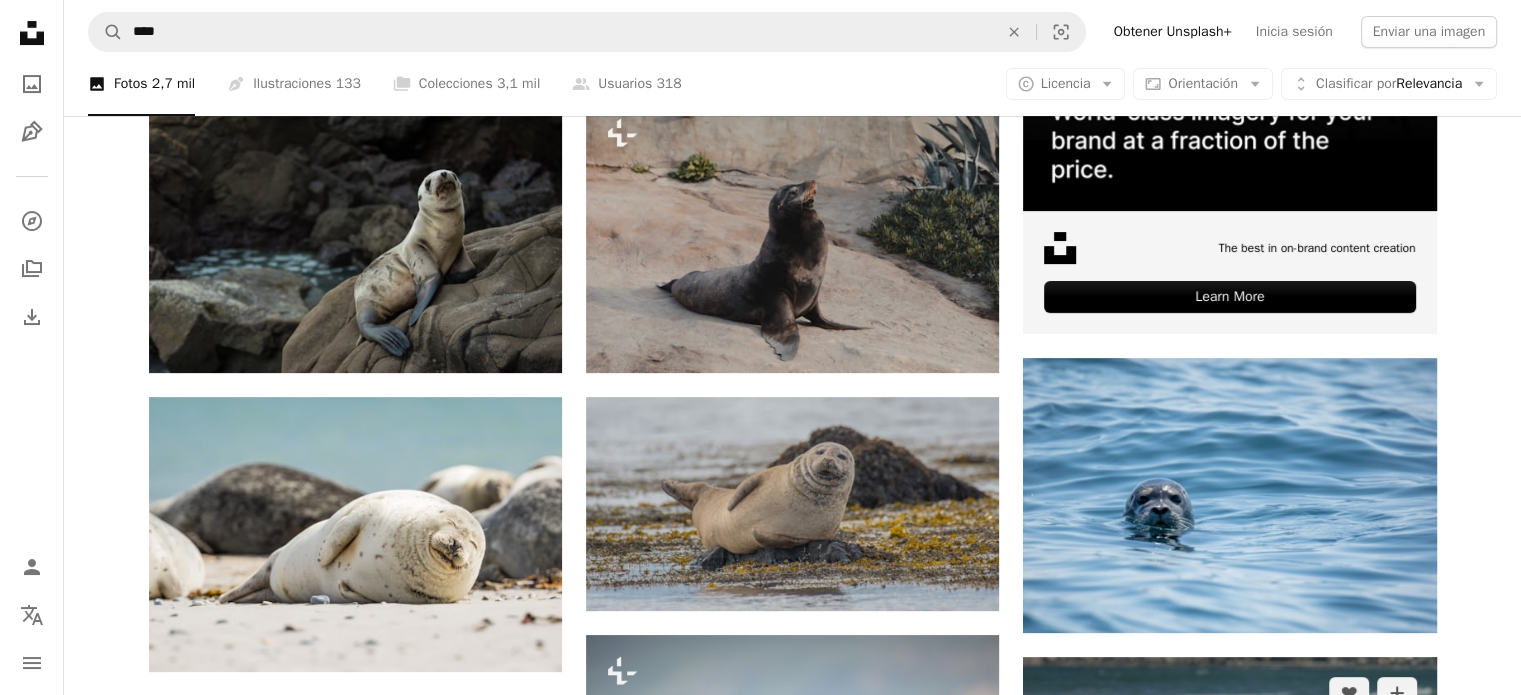 scroll, scrollTop: 500, scrollLeft: 0, axis: vertical 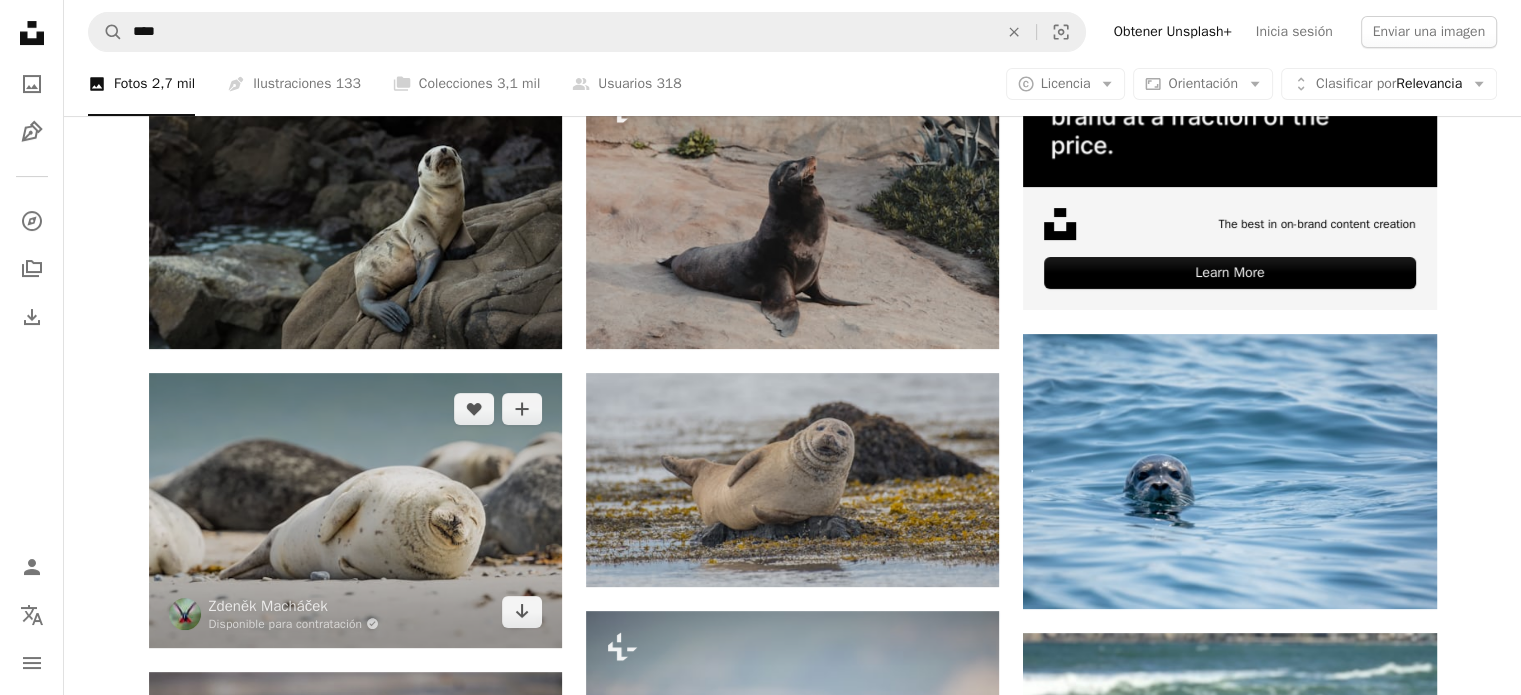 click at bounding box center [355, 510] 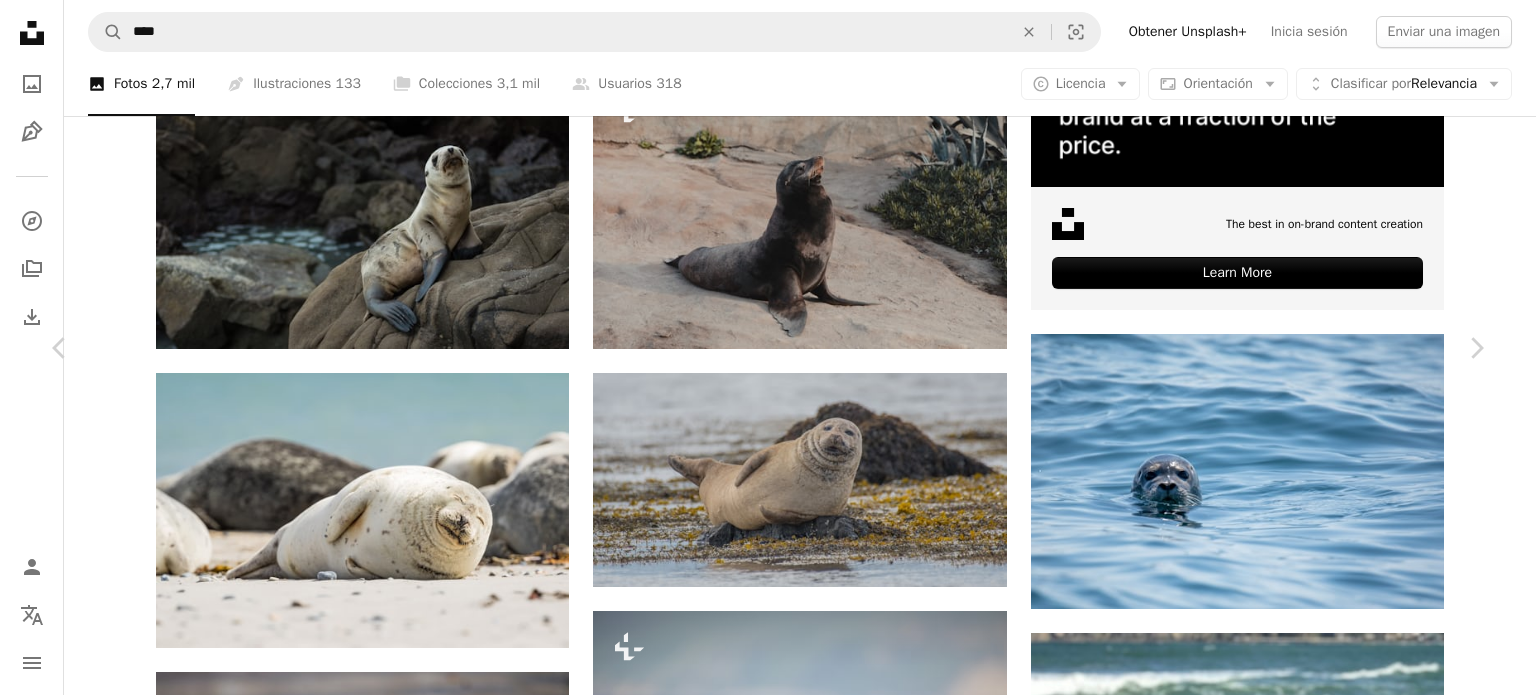 click on "Descargar gratis" at bounding box center (1280, 3608) 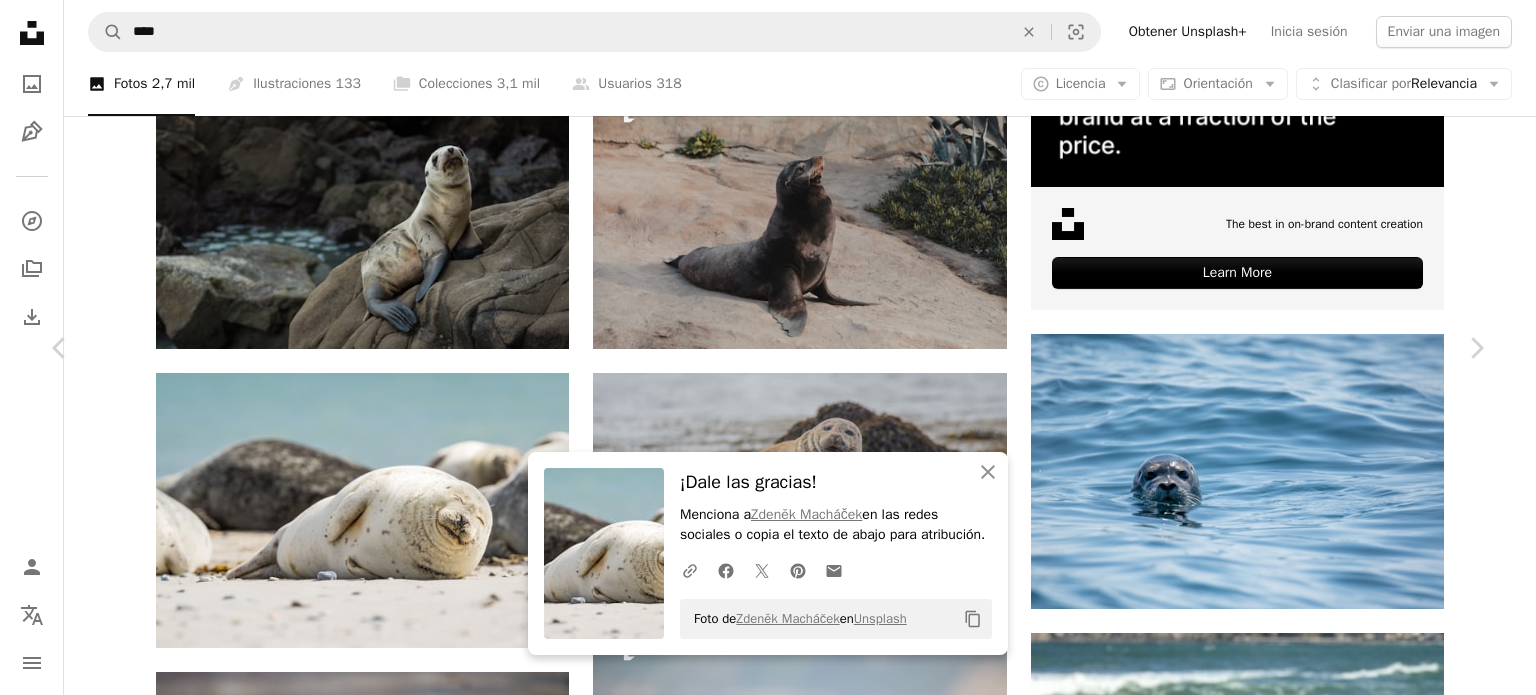 click on "An X shape Chevron left Chevron right An X shape Cerrar ¡Dale las gracias! Menciona a  [PERSON]  en las redes sociales o copia el texto de abajo para atribución. A URL sharing icon (chains) Facebook icon X (formerly Twitter) icon Pinterest icon An envelope Foto de  [PERSON]  en  Unsplash
Copy content [PERSON] Disponible para contratación A checkmark inside of a circle A heart A plus sign Editar imagen   Plus sign for Unsplash+ Descargar gratis Chevron down Zoom in Visualizaciones [NUMBER] Descargas [NUMBER] Presentado en Fotos ,  Animales A forward-right arrow Compartir Info icon Información More Actions A map marker [CITY], [COUNTRY] Calendar outlined Publicado el  [DATE] de [MONTH] de [YEAR] Camera [BRAND], [MODEL] Safety Uso gratuito bajo la  Licencia Unsplash animal vida silvestre gris [COUNTRY] mamífero Vida marina foca león marino Fondos de pantalla HD Explora imágenes premium relacionadas en iStock  |  Ahorra un 20 % con el código UNSPLASH20 Ver más en iStock" at bounding box center [768, 3908] 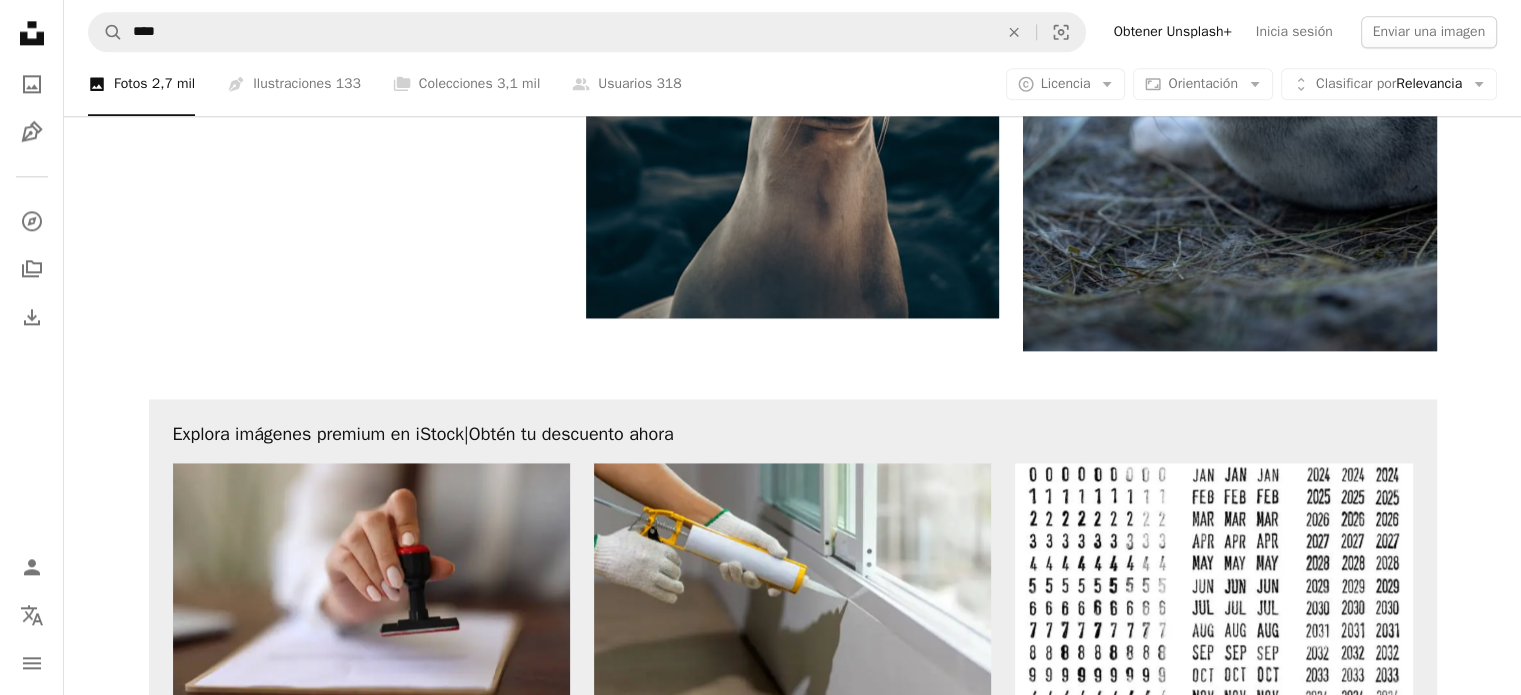 scroll, scrollTop: 2691, scrollLeft: 0, axis: vertical 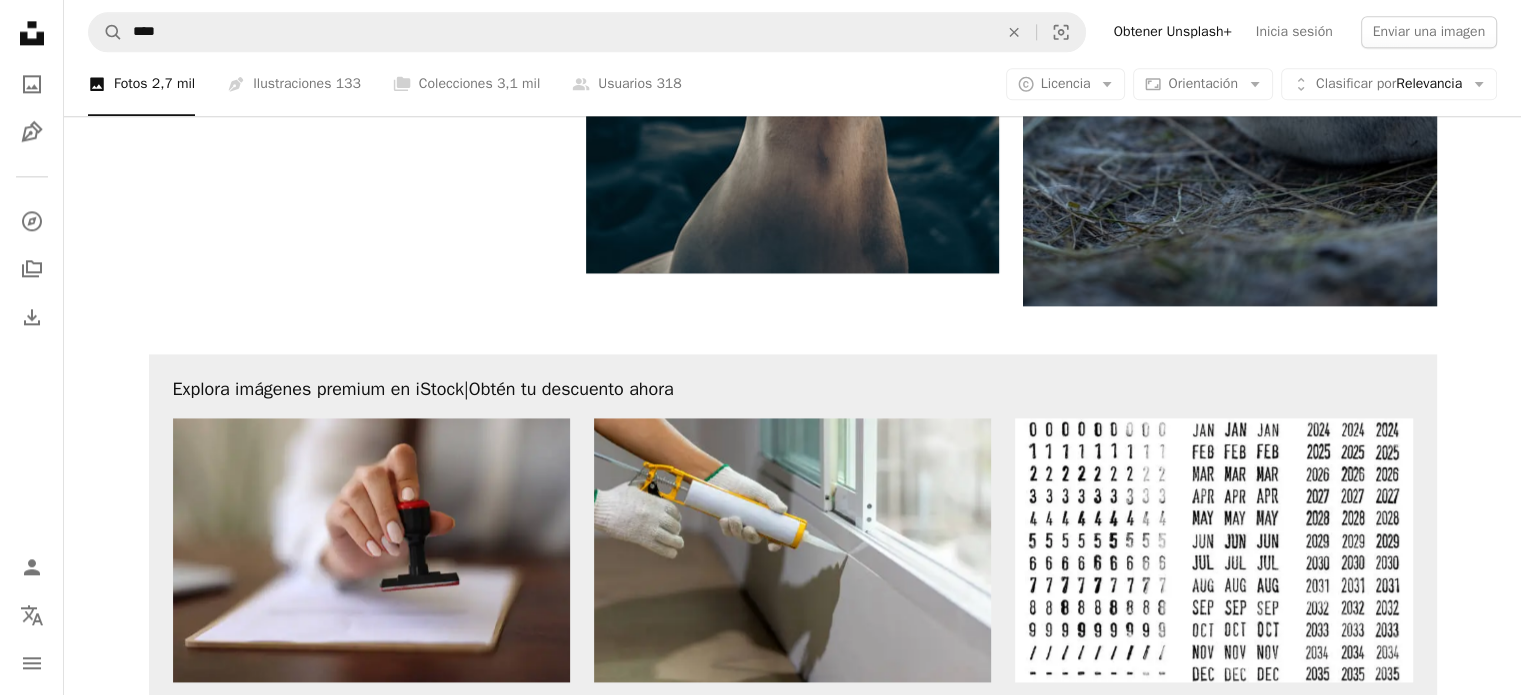 click on "Cargar más" at bounding box center (793, 1107) 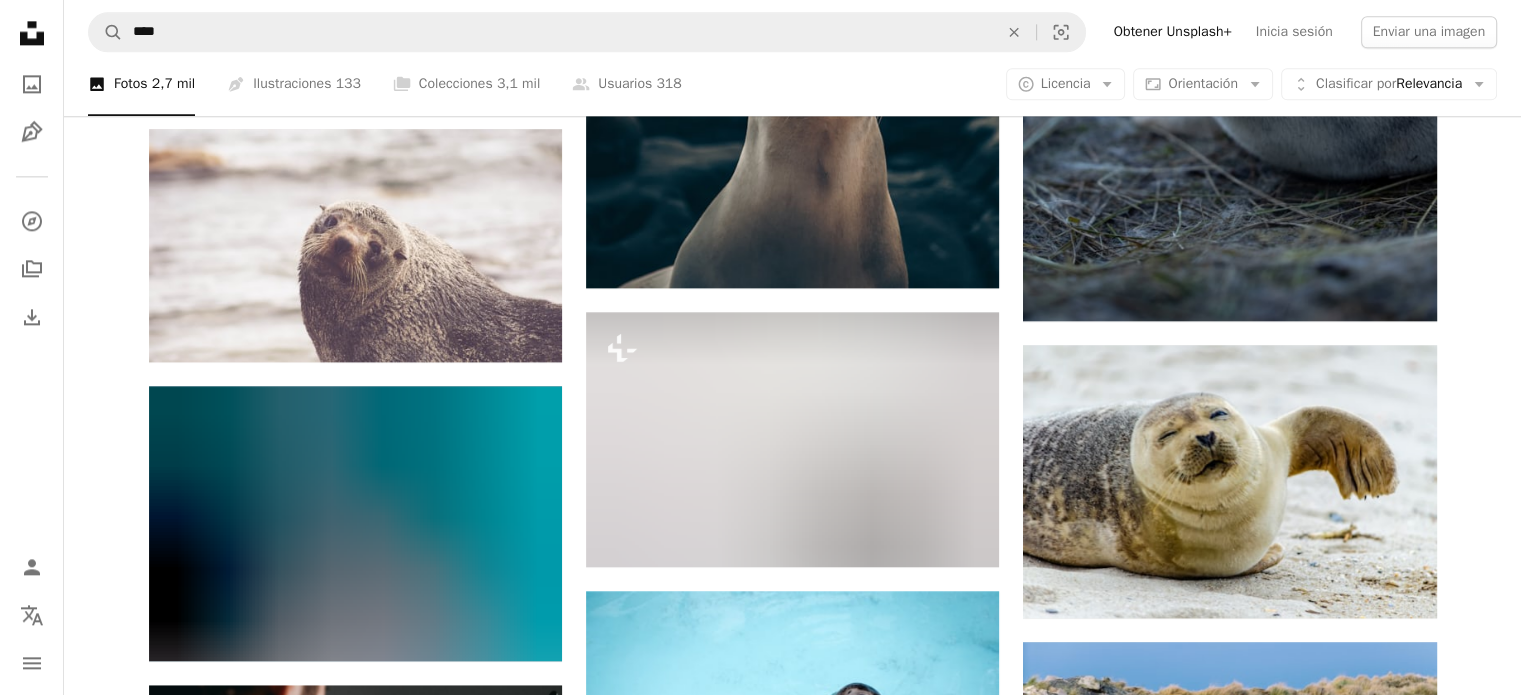 scroll, scrollTop: 2691, scrollLeft: 0, axis: vertical 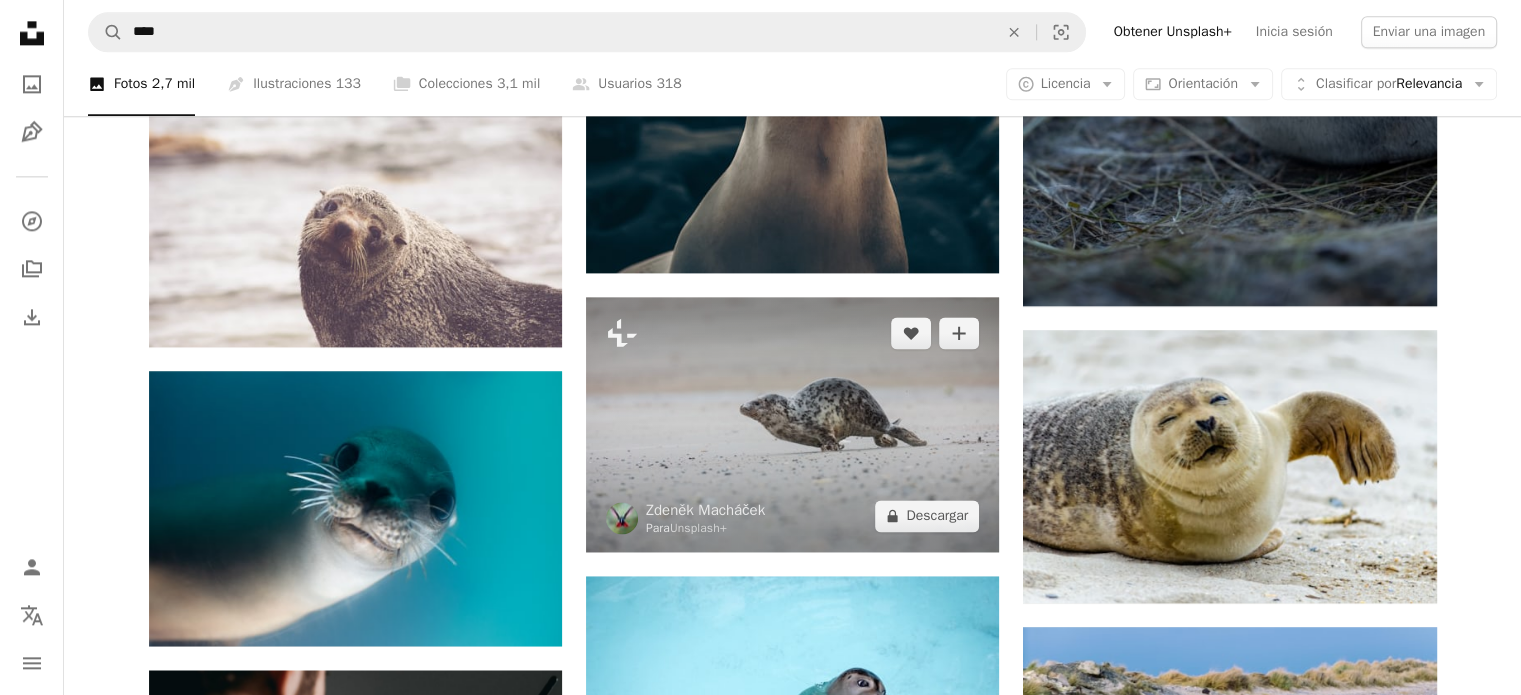 click at bounding box center [792, 424] 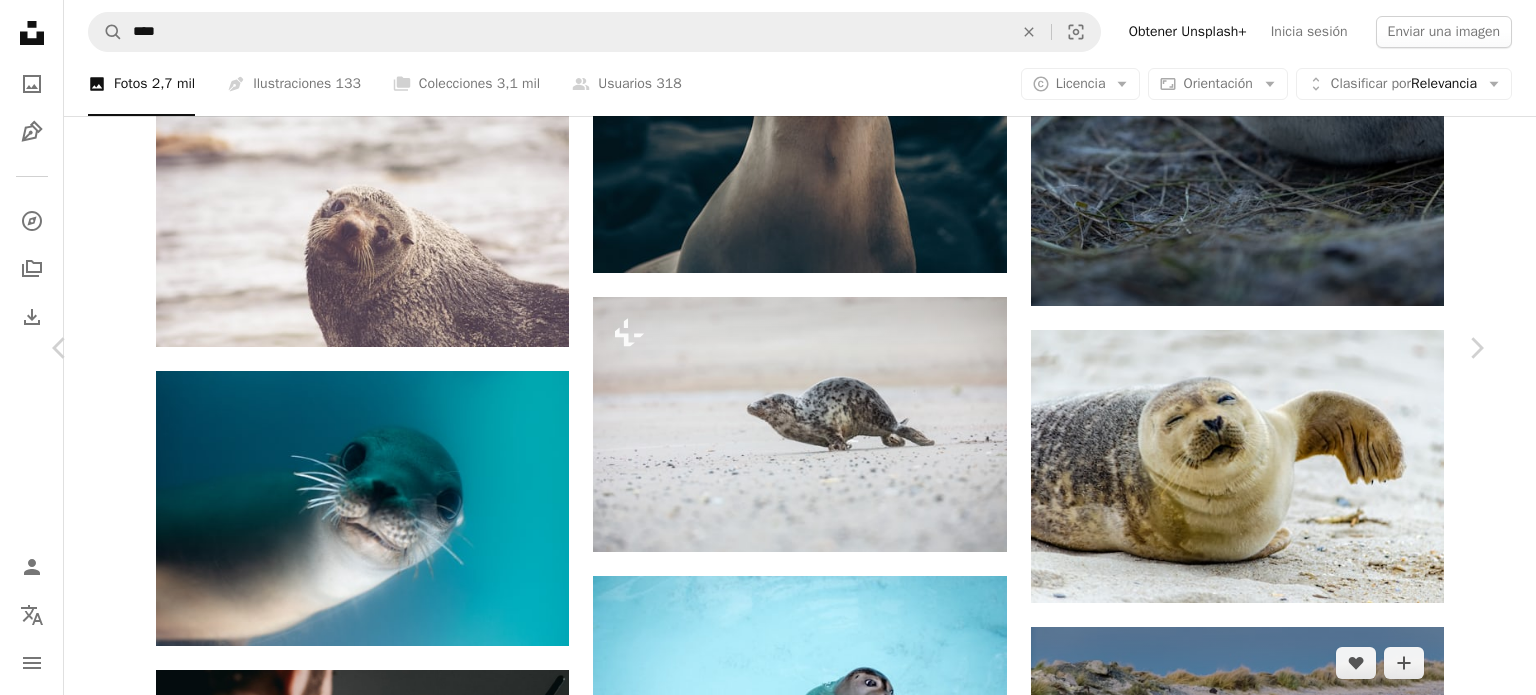 click on "An X shape Chevron left Chevron right An X shape Cerrar ¡Dale las gracias! Menciona a  [PERSON]  en las redes sociales o copia el texto de abajo para atribución. A URL sharing icon (chains) Facebook icon X (formerly Twitter) icon Pinterest icon An envelope Foto de  [PERSON]  en  Unsplash
Copy content [PERSON] [PERSON] A heart A plus sign Editar imagen   Plus sign for Unsplash+ A lock   Descargar Zoom in A forward-right arrow Compartir More Actions A map marker [CITY], [COUNTRY] Calendar outlined Publicado el  [DATE] de [MONTH] de [YEAR] Camera [BRAND], [MODEL] Safety Con la  Licencia Unsplash+ playa animal salvaje mamífero foca De esta serie Plus sign for Unsplash+ Plus sign for Unsplash+ Plus sign for Unsplash+ Imágenes relacionadas Plus sign for Unsplash+ A heart A plus sign [PERSON] Para  Unsplash+ A lock   Descargar Plus sign for Unsplash+ A heart A plus sign [PERSON] Para  Unsplash+ A lock   Descargar Plus sign for Unsplash+ A heart A plus sign [PERSON] Para  Unsplash+ A lock   Descargar Plus sign for Unsplash+ A heart A plus sign [PERSON] Para  Unsplash+ A lock   Descargar Plus sign for Unsplash+ A heart A plus sign [PERSON] Para  Unsplash+ A lock" at bounding box center [768, 6334] 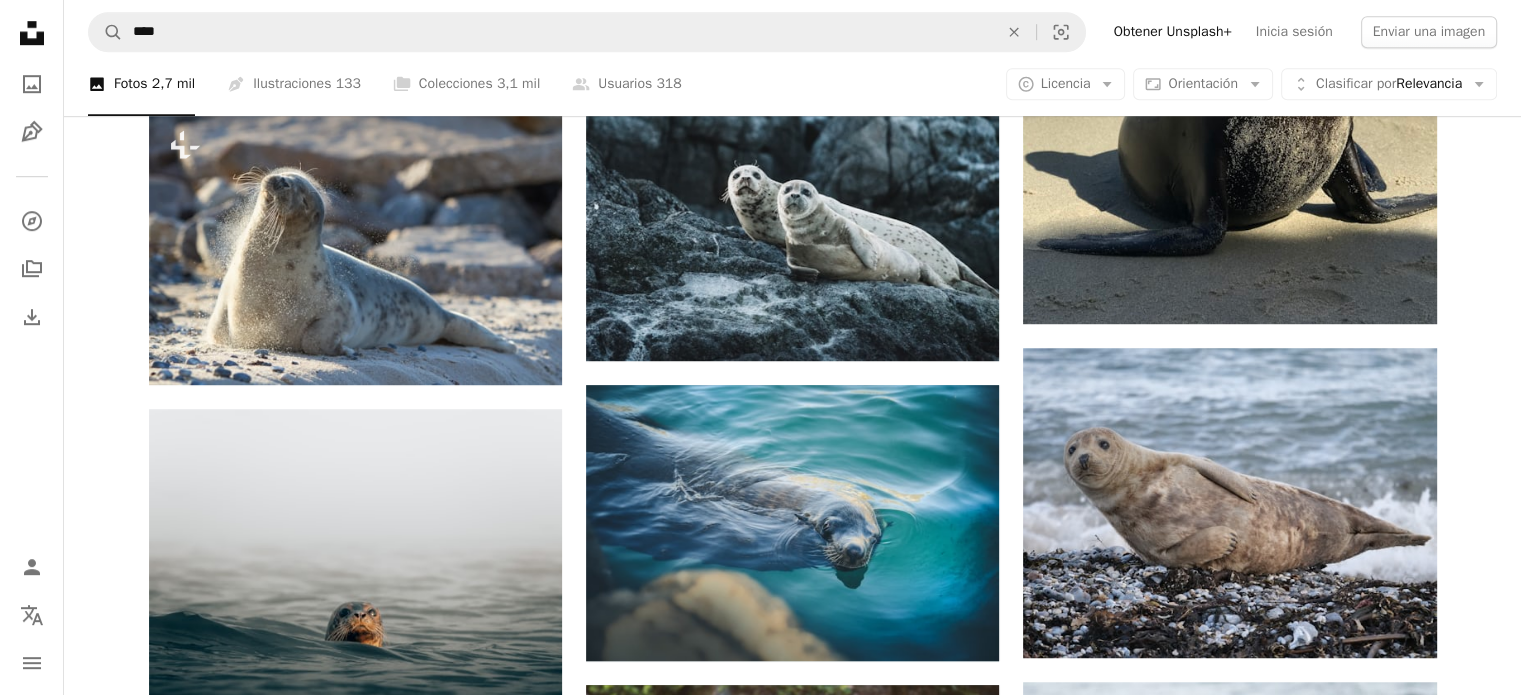 scroll, scrollTop: 1291, scrollLeft: 0, axis: vertical 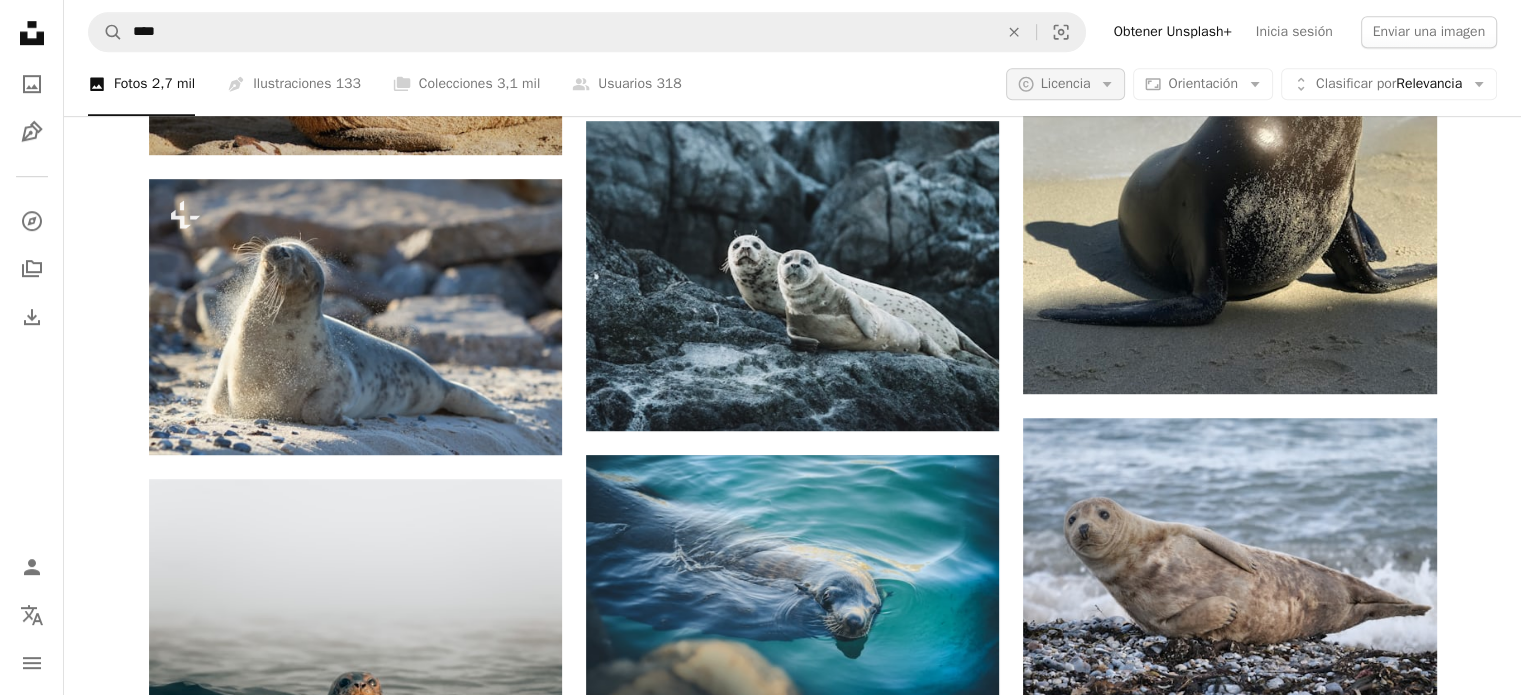 click on "A copyright icon © Licencia Arrow down" at bounding box center [1066, 84] 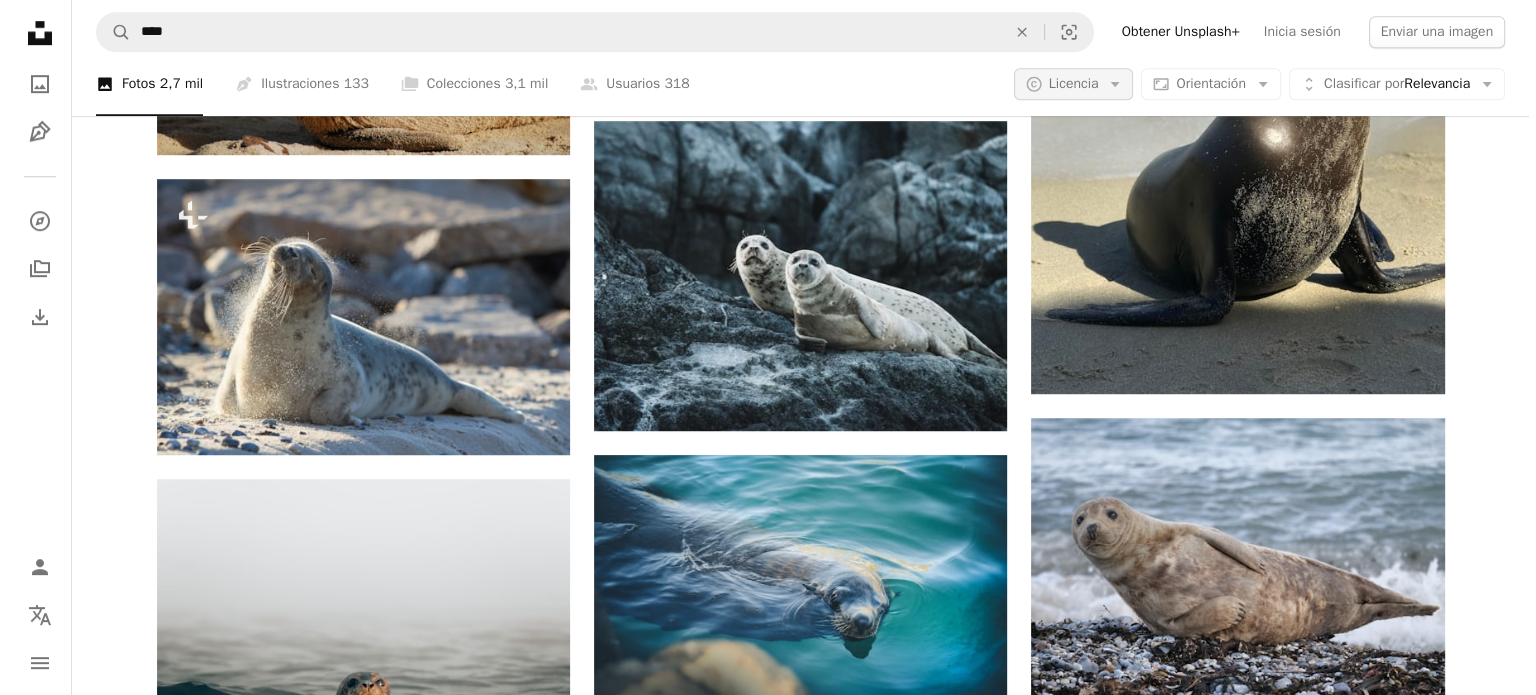 scroll, scrollTop: 0, scrollLeft: 0, axis: both 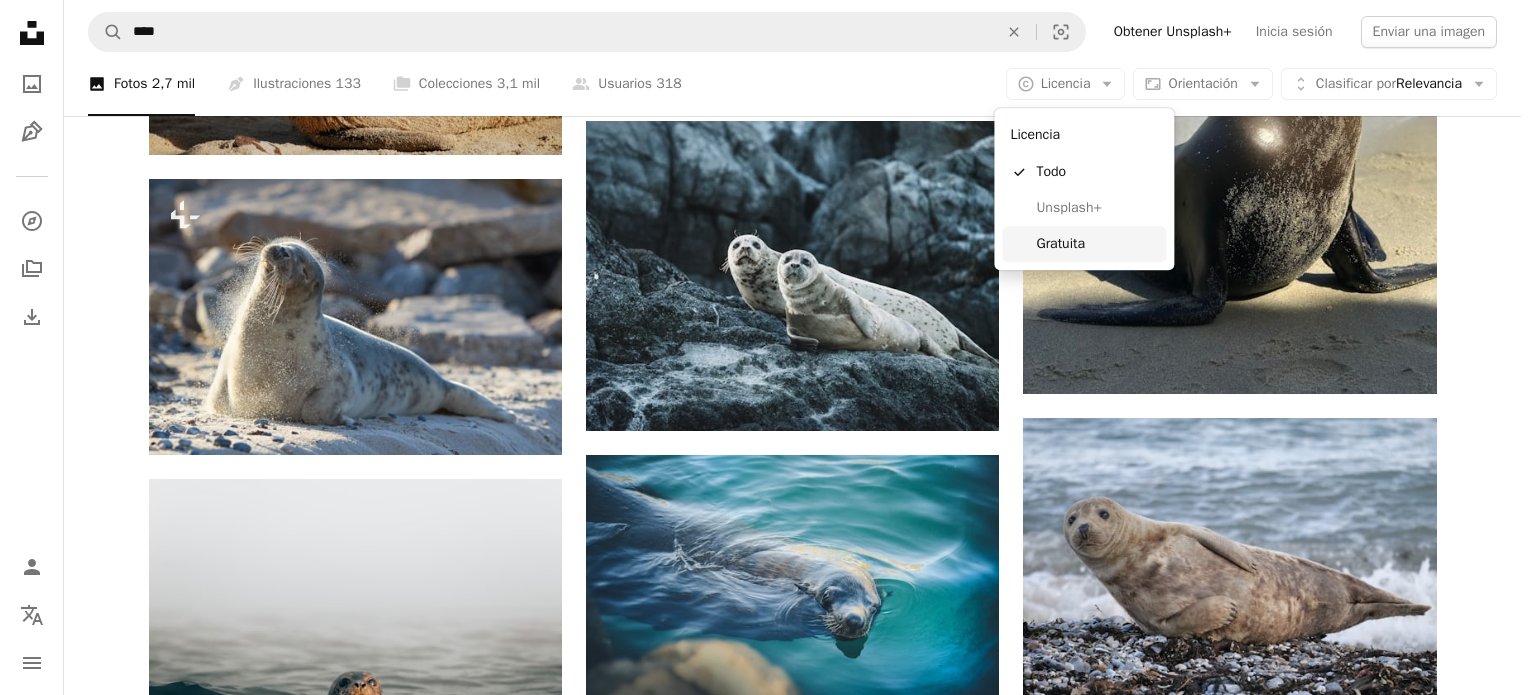 click on "Gratuita" at bounding box center [1097, 244] 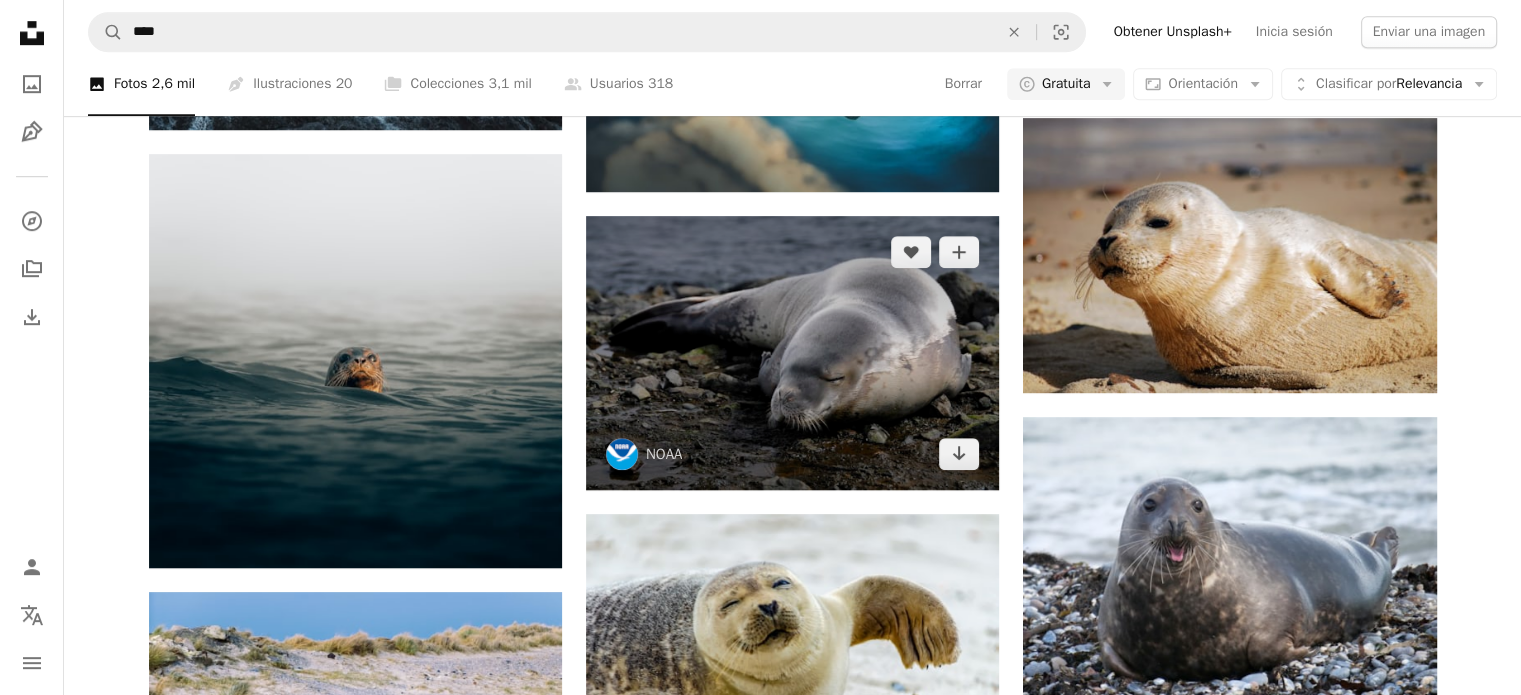 scroll, scrollTop: 1500, scrollLeft: 0, axis: vertical 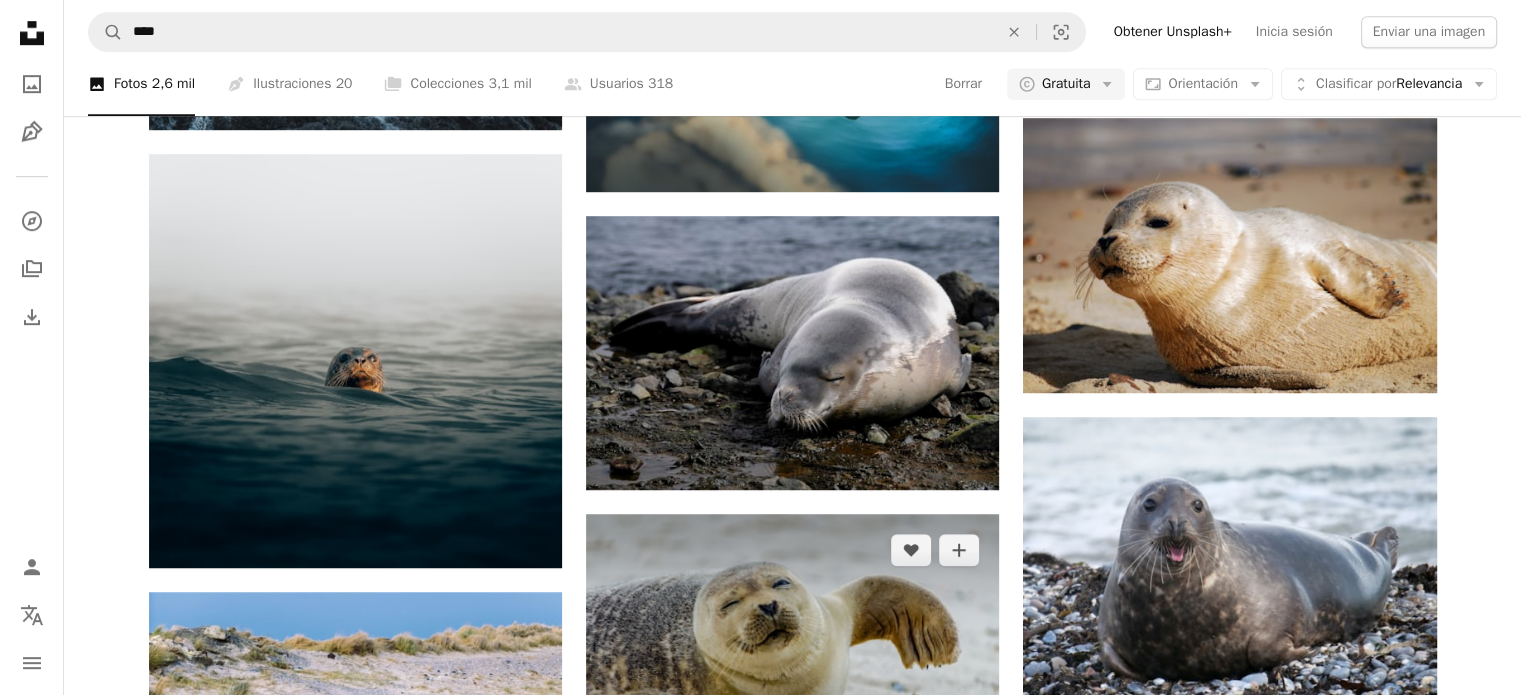 click at bounding box center (792, 651) 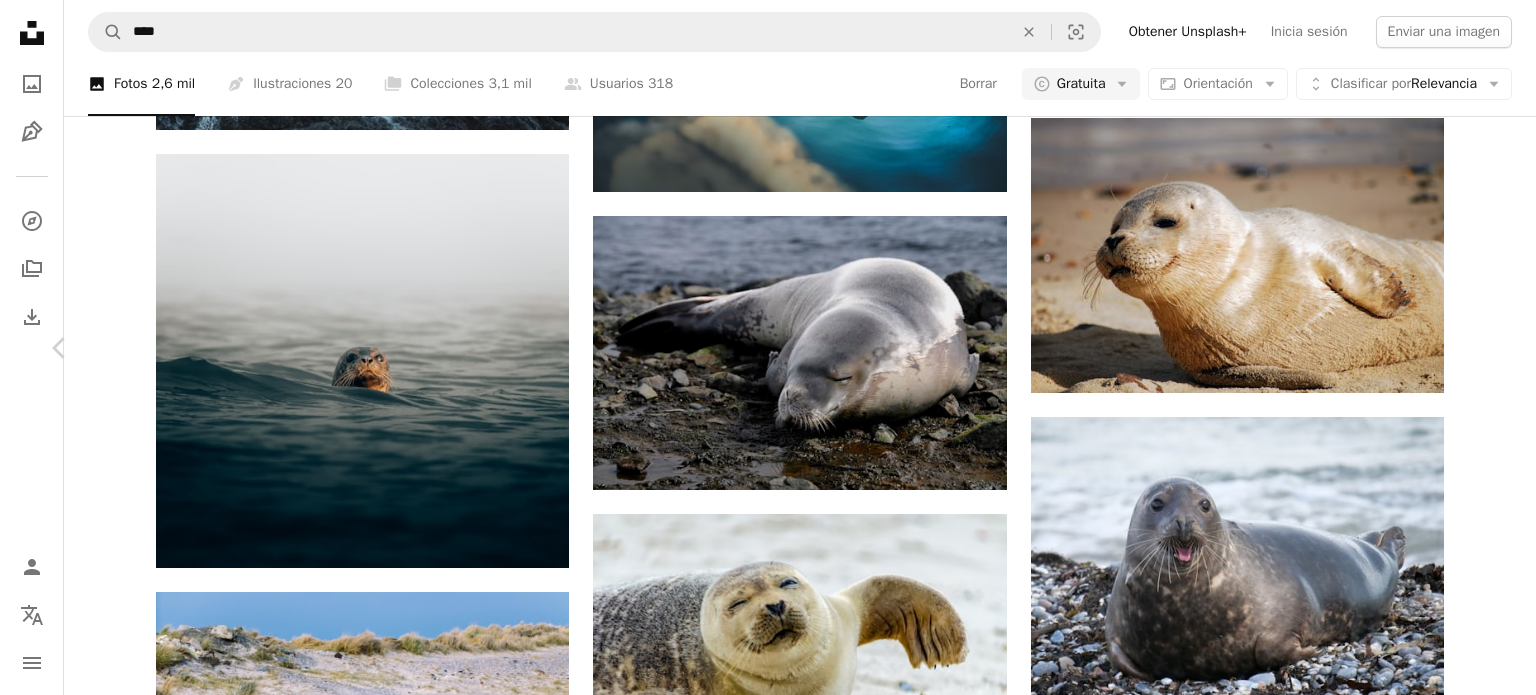 click on "Chevron right" at bounding box center [1476, 348] 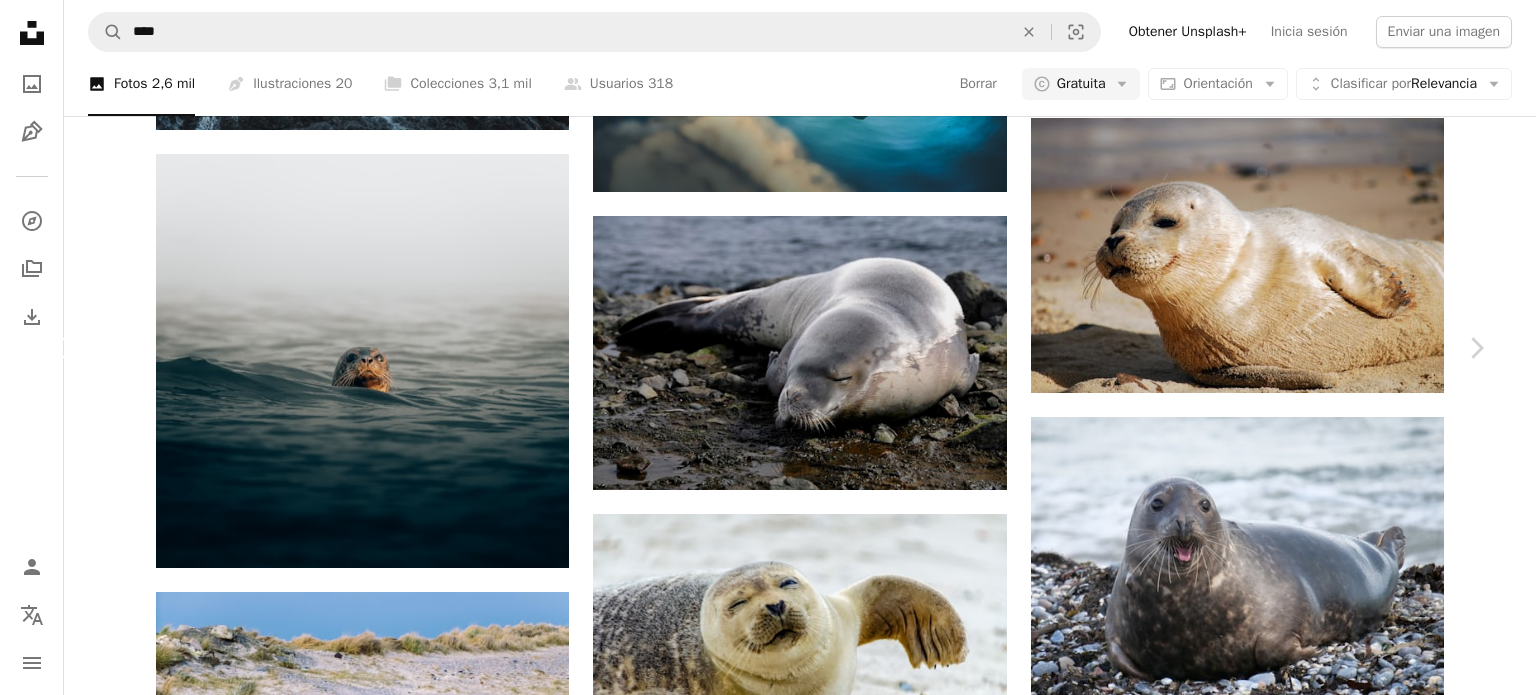 click on "Chevron left" 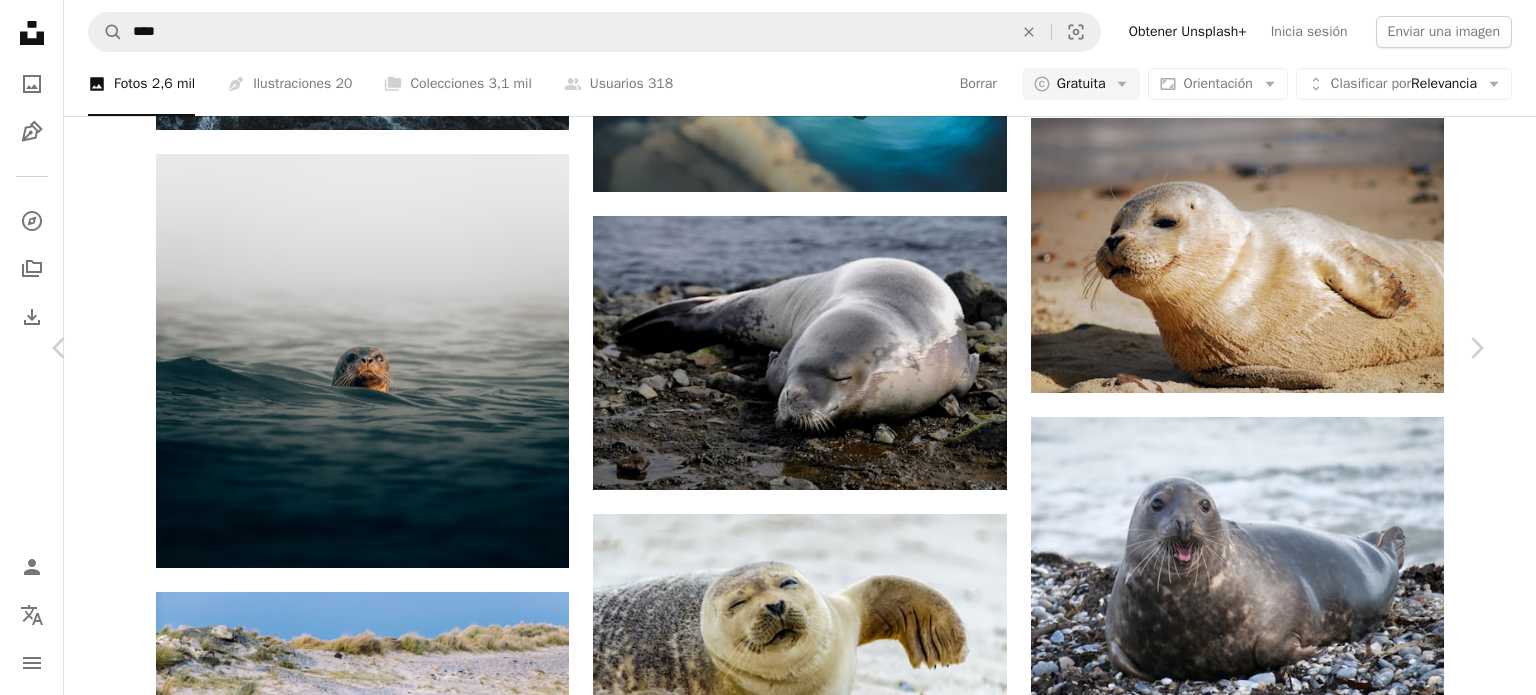 click on "Descargar gratis" at bounding box center [1280, 4205] 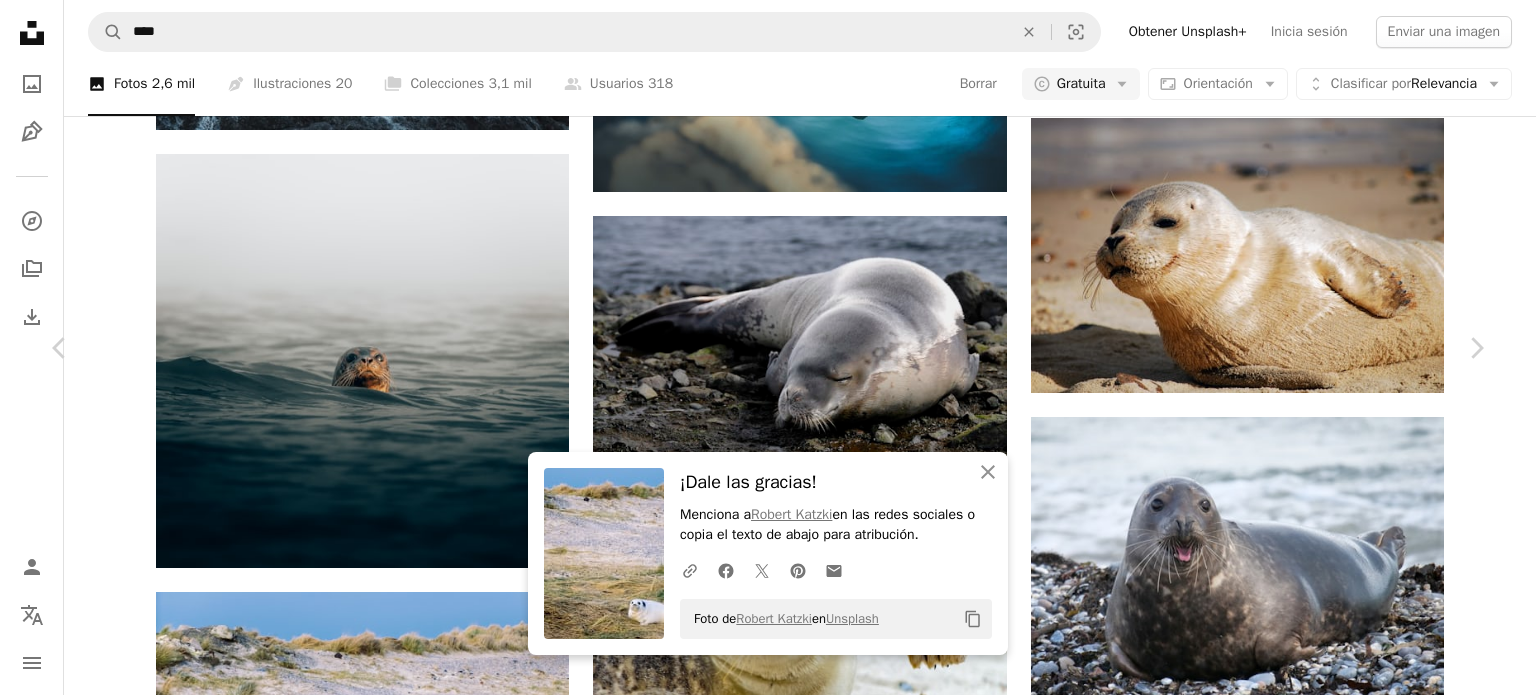 click on "An X shape Chevron left Chevron right An X shape Cerrar ¡Dale las gracias! Menciona a  [PERSON]  en las redes sociales o copia el texto de abajo para atribución. A URL sharing icon (chains) Facebook icon X (formerly Twitter) icon Pinterest icon An envelope Foto de  [PERSON]  en  Unsplash
Copy content [PERSON] [USERNAME] A heart A plus sign Editar imagen   Plus sign for Unsplash+ Descargar gratis Chevron down Zoom in Visualizaciones [NUMBER] Descargas [NUMBER] Presentado en Fotos A forward-right arrow Compartir Info icon Información More Actions A map marker [CITY], [COUNTRY] Calendar outlined Publicado el  [DATE] de [MONTH] de [YEAR] Camera [BRAND], [MODEL] Safety Uso gratuito bajo la  Licencia Unsplash playa animal hierba arena roca isla Rocas costa reposo duna foca nadar marino ribera Duna de arena dunas león marino acuático cachorro planta Imágenes gratuitas Explora imágenes premium relacionadas en iStock  |  Ahorra un 20 % con el código UNSPLASH20 Ver más en iStock  ↗ A heart A plus sign" at bounding box center [768, 4505] 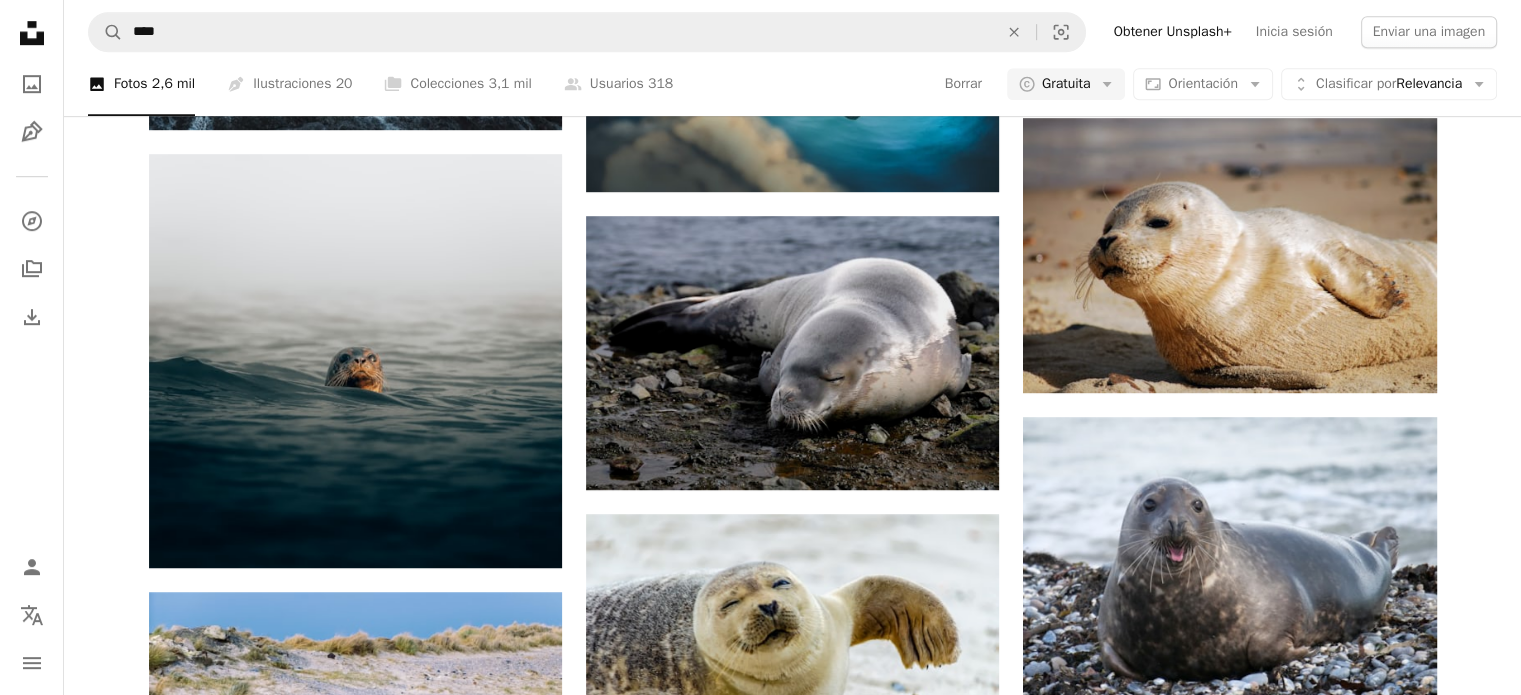 scroll, scrollTop: 3200, scrollLeft: 0, axis: vertical 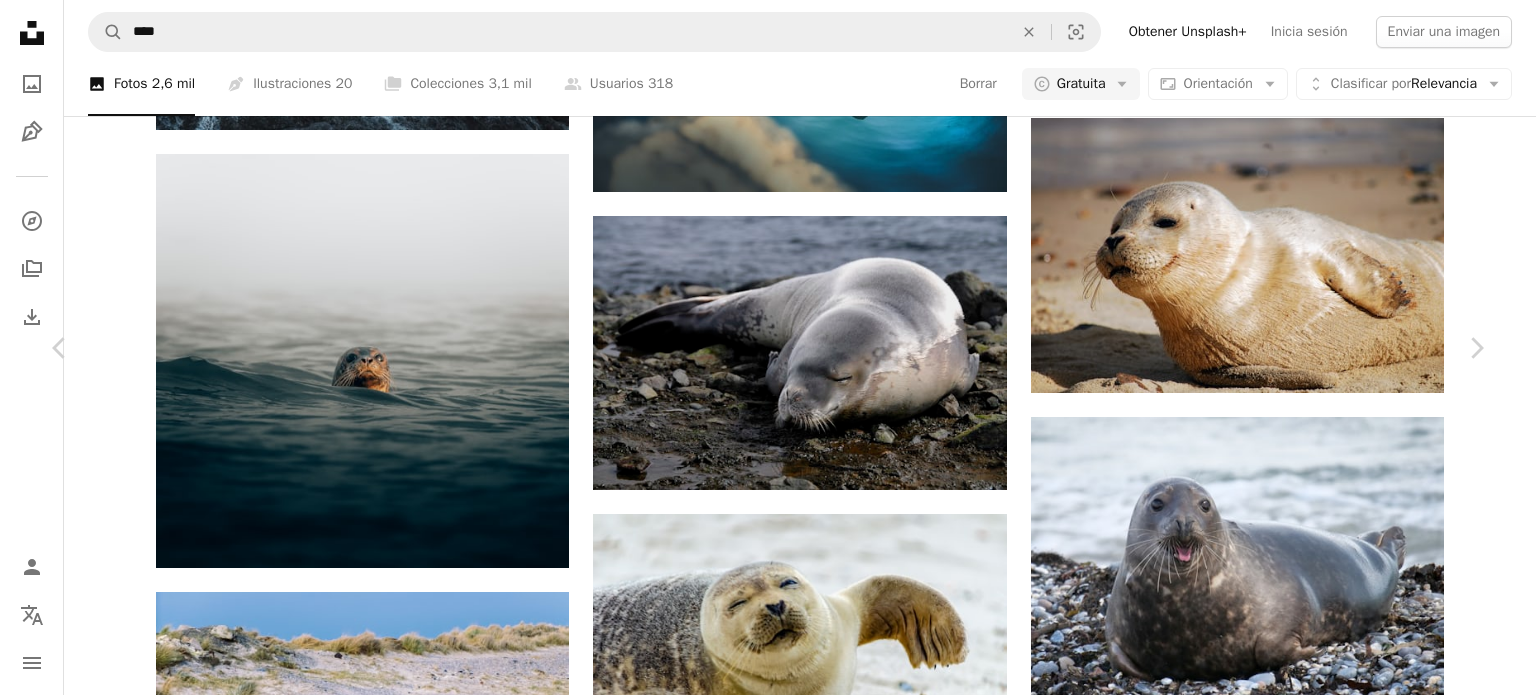 click on "Descargar gratis" at bounding box center (1280, 7638) 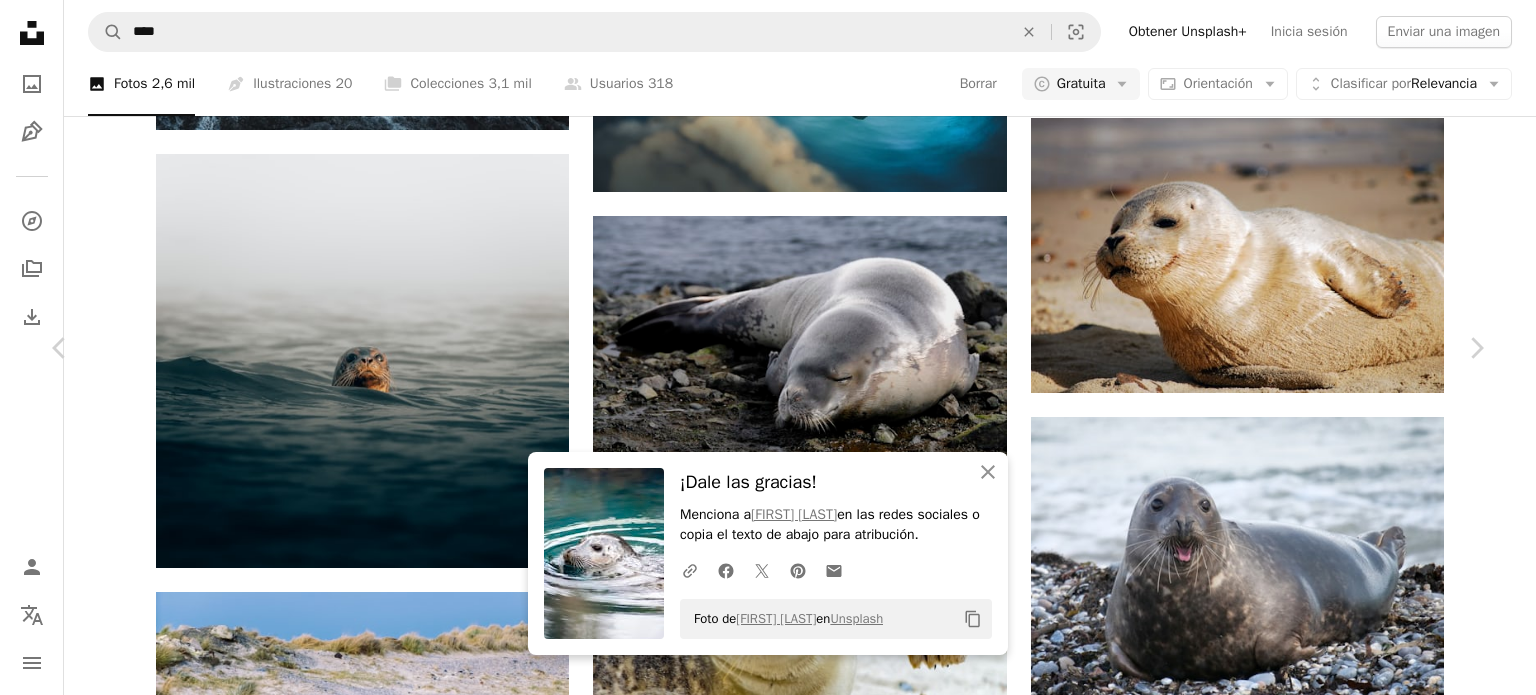 click on "An X shape Chevron left Chevron right An X shape Cerrar ¡Dale las gracias! Menciona a [FIRST] [LAST] en las redes sociales o copia el texto de abajo para atribución. A URL sharing icon (chains) Facebook icon X (formerly Twitter) icon Pinterest icon An envelope Foto de [FIRST] [LAST] en Unsplash Copy content [FIRST] [LAST] [USERNAME] A heart A plus sign Editar imagen Plus sign for Unsplash+ Descargar gratis Chevron down Zoom in Visualizaciones 6905 Descargas 108 A forward-right arrow Compartir Info icon Información More Actions Calendar outlined Publicado el 14 de abril de 2024 Camera NIKON CORPORATION, NIKON D750 Safety Uso gratuito bajo la Licencia Unsplash zoo foca animal al aire libre mamífero rata ondulación Vida marina león marino roedor Fondos Explora imágenes premium relacionadas en iStock | Ahorra un 20 % con el código UNSPLASH20 Ver más en iStock ↗ Imágenes relacionadas A heart A plus sign [FIRST] [LAST] Arrow pointing down A heart A plus sign [FIRST] [LAST] A heart Para" at bounding box center (768, 7938) 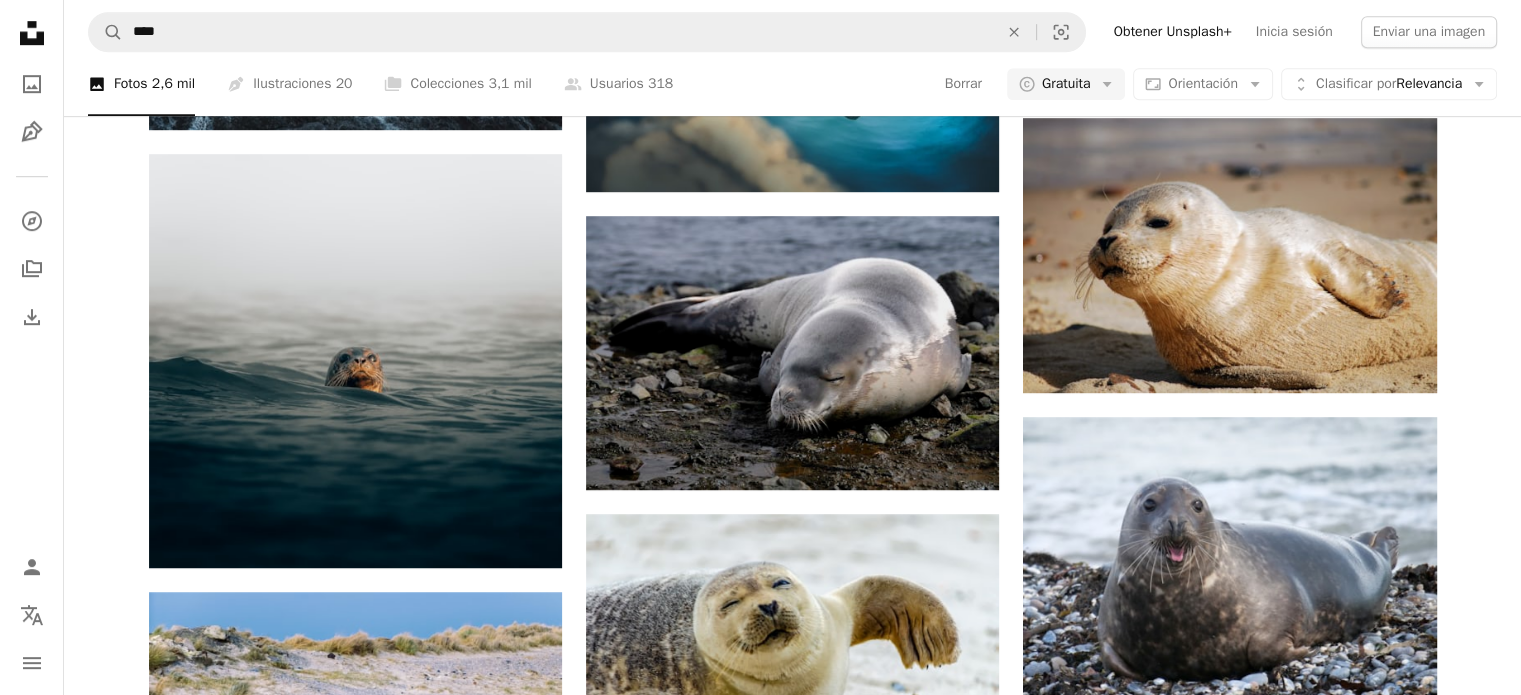 scroll, scrollTop: 6700, scrollLeft: 0, axis: vertical 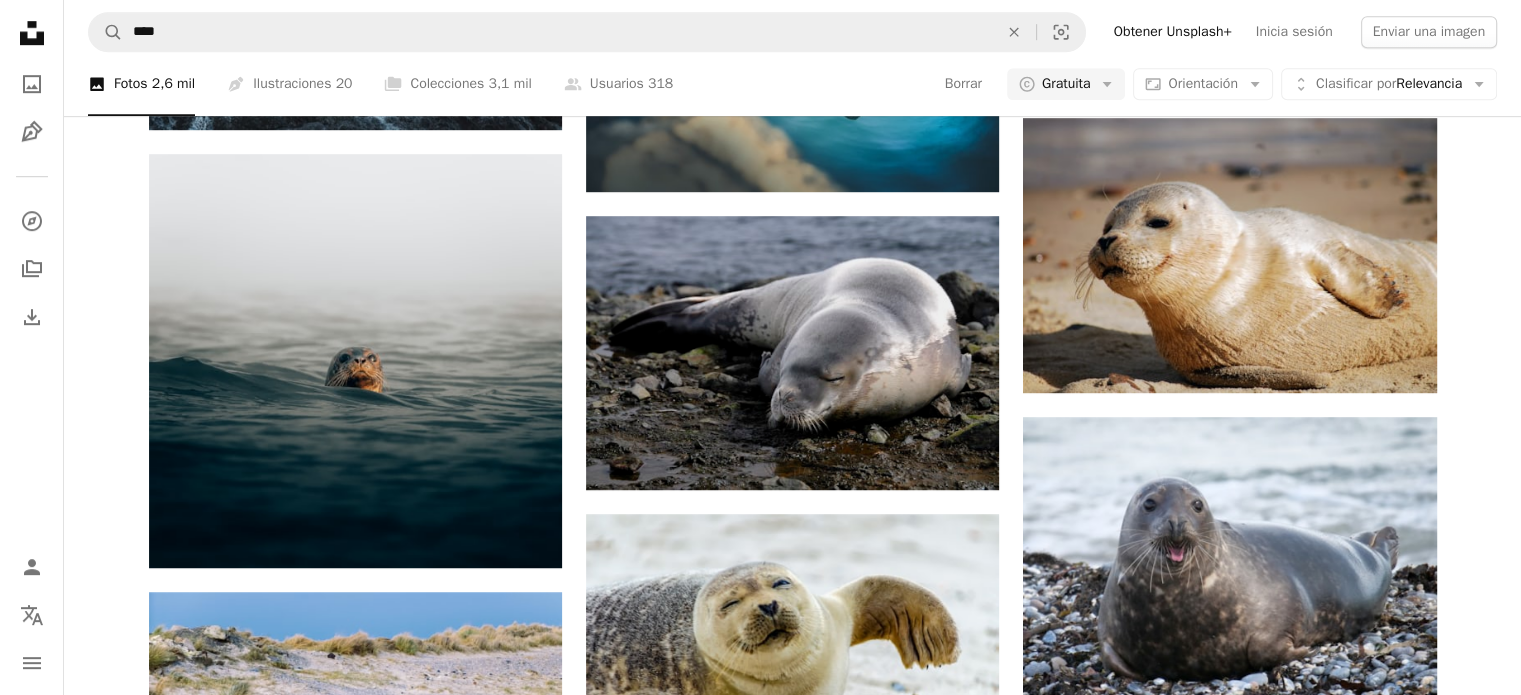 click at bounding box center (792, 5794) 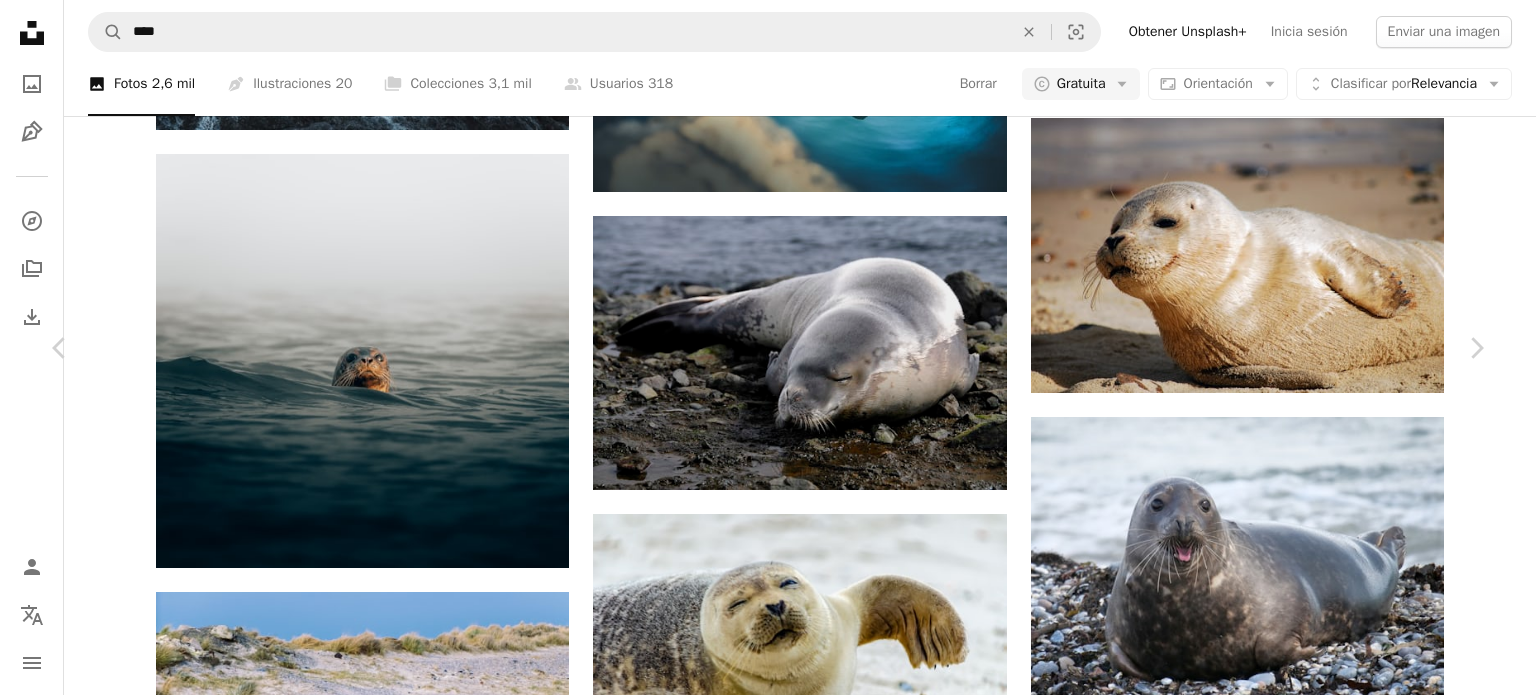 click on "Descargar gratis" at bounding box center (1280, 10387) 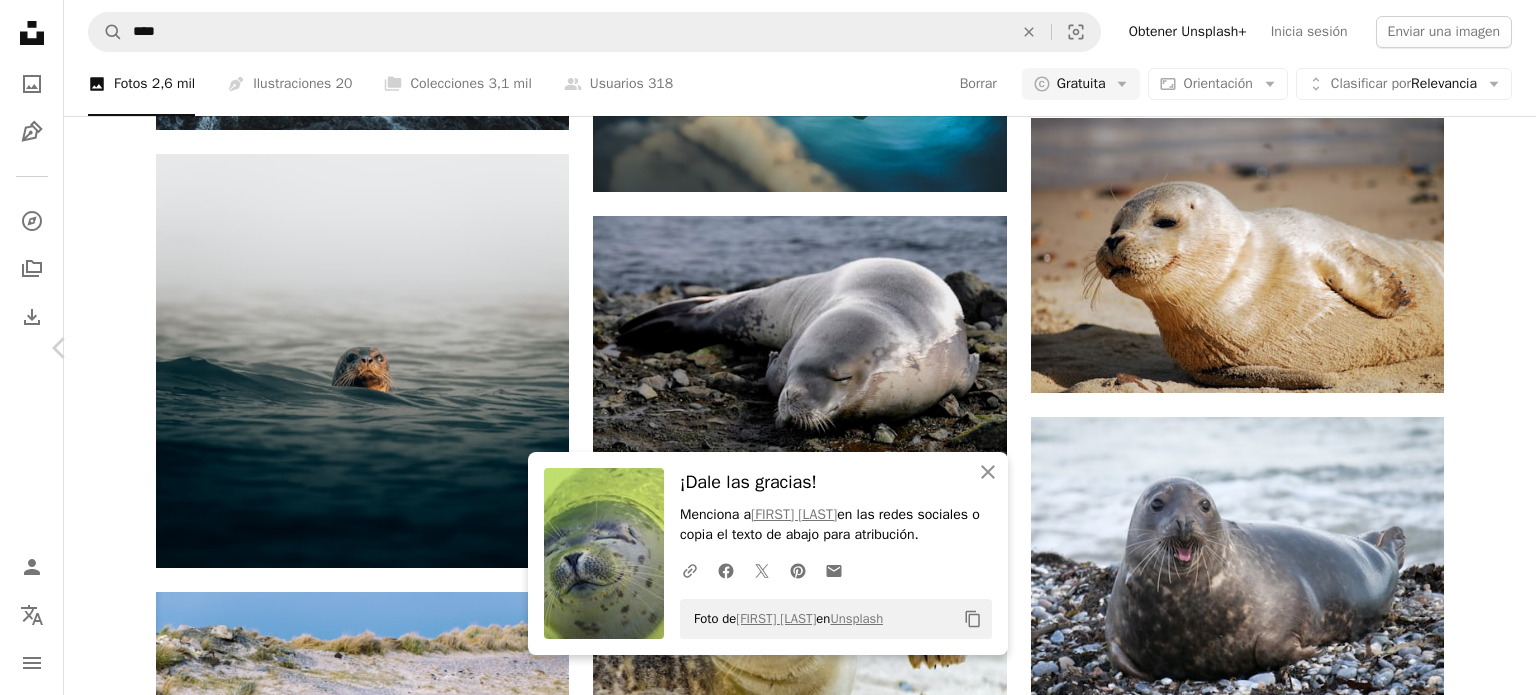 click on "Chevron right" at bounding box center (1476, 348) 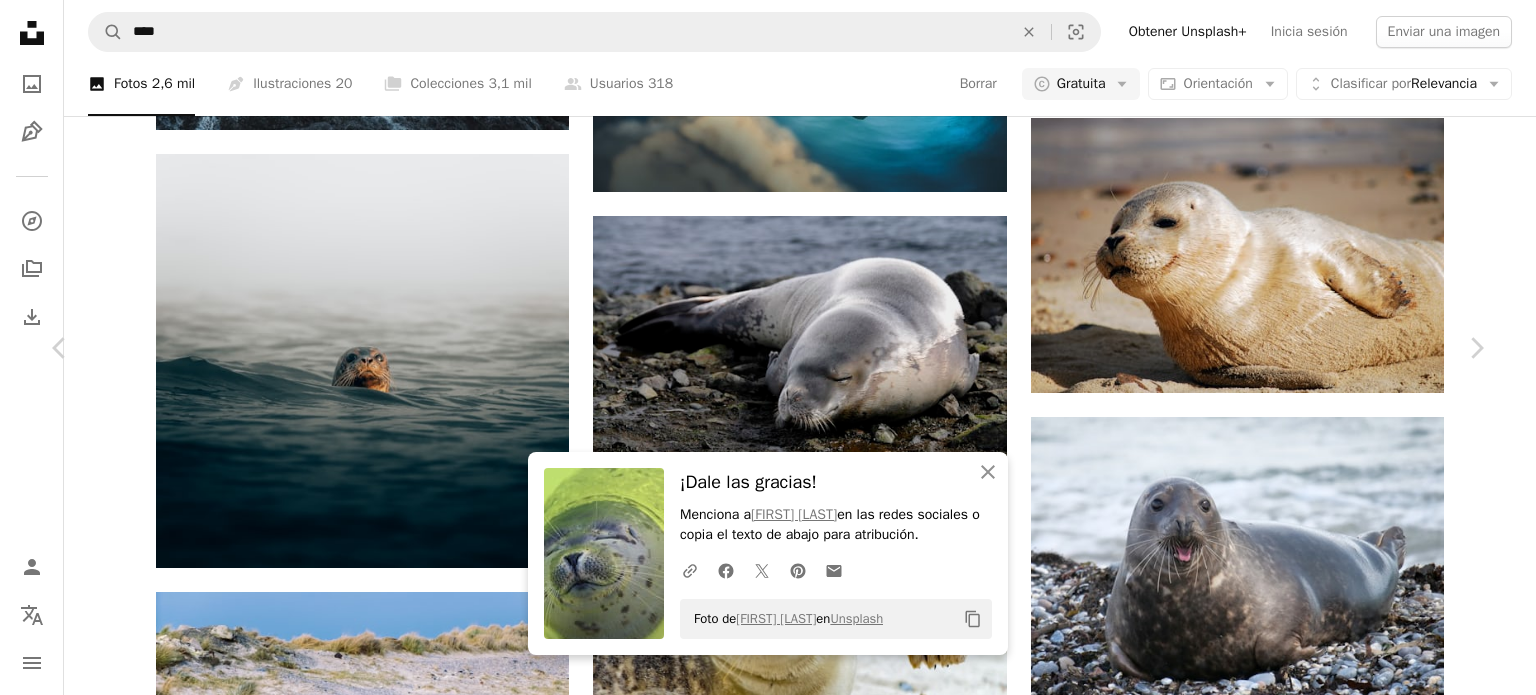 click on "An X shape Chevron left Chevron right An X shape Cerrar ¡Dale las gracias! Menciona a  [PERSON]  en las redes sociales o copia el texto de abajo para atribución. A URL sharing icon (chains) Facebook icon X (formerly Twitter) icon Pinterest icon An envelope Foto de  [PERSON]  en  Unsplash
Copy content [PERSON] [PERSON] A heart A plus sign Editar imagen   Plus sign for Unsplash+ Descargar gratis Chevron down Zoom in Visualizaciones [NUMBER] Descargas [NUMBER] A forward-right arrow Compartir Info icon Información More Actions A map marker [LOCATION] Calendar outlined Publicado el  [DATE] de [MONTH] de [YEAR] Camera [BRAND], [MODEL] Safety Uso gratuito bajo la  Licencia Unsplash león marino playa mar animal pájaro [COUNTRY] al aire libre costa mamífero Vida marina foca costa Fondos Explora imágenes premium relacionadas en iStock  |  Ahorra un 20 % con el código UNSPLASH20 Ver más en iStock  ↗ Imágenes relacionadas A heart A plus sign [PERSON] A heart" at bounding box center (768, 10687) 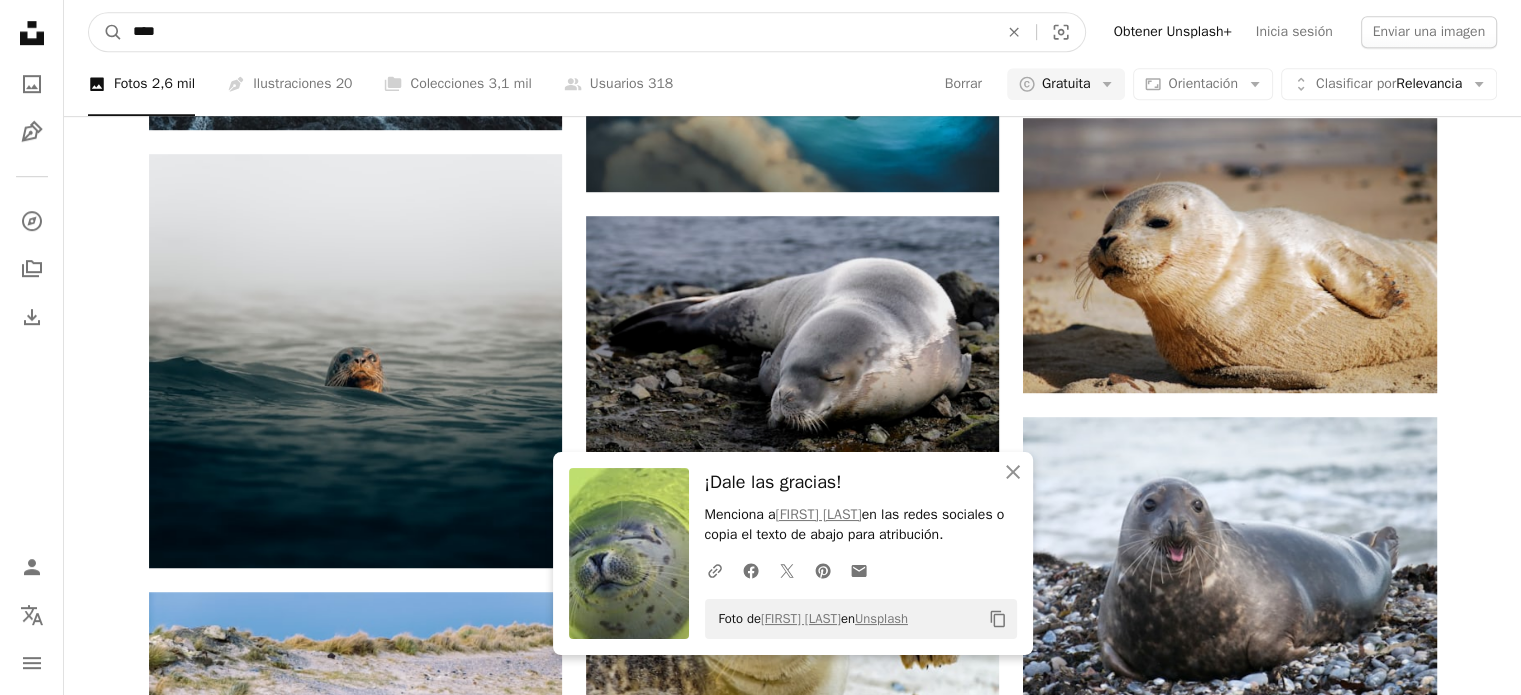 click on "****" at bounding box center (557, 32) 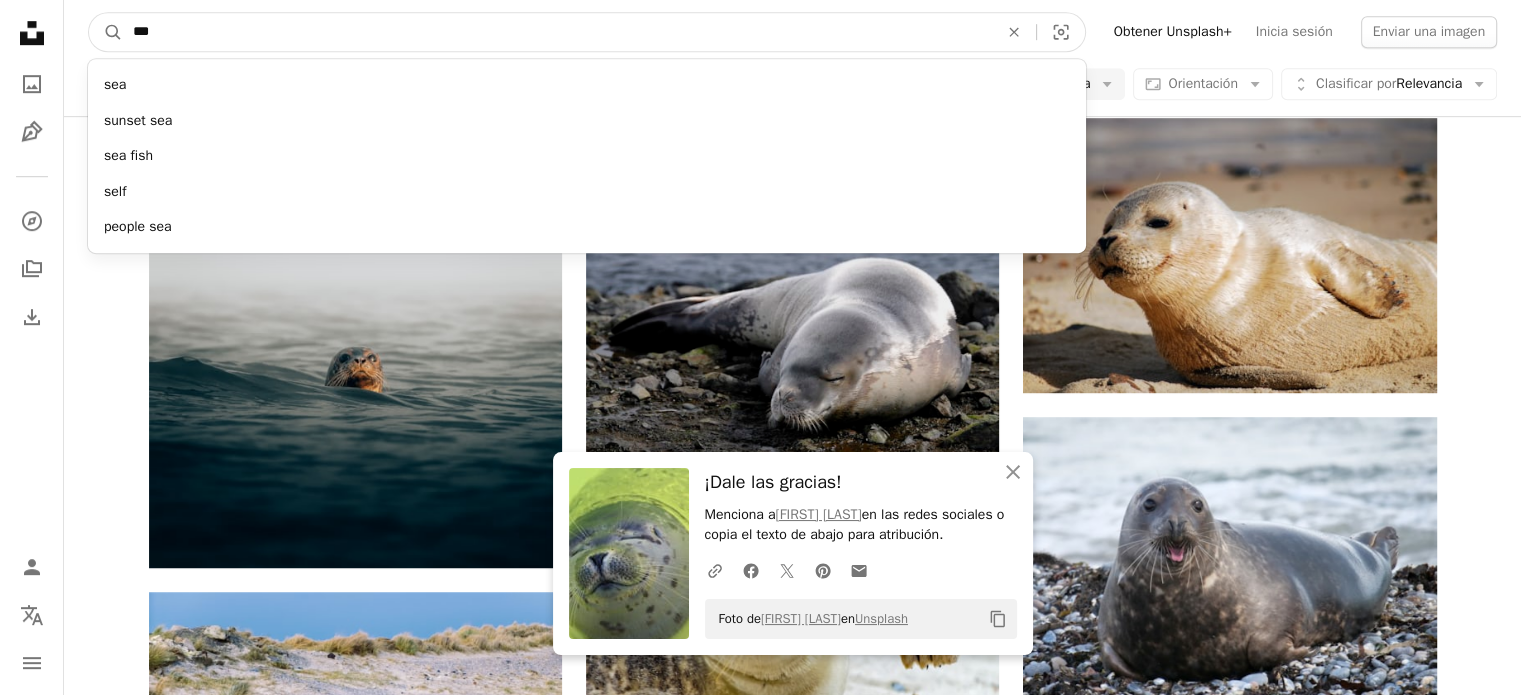 type on "****" 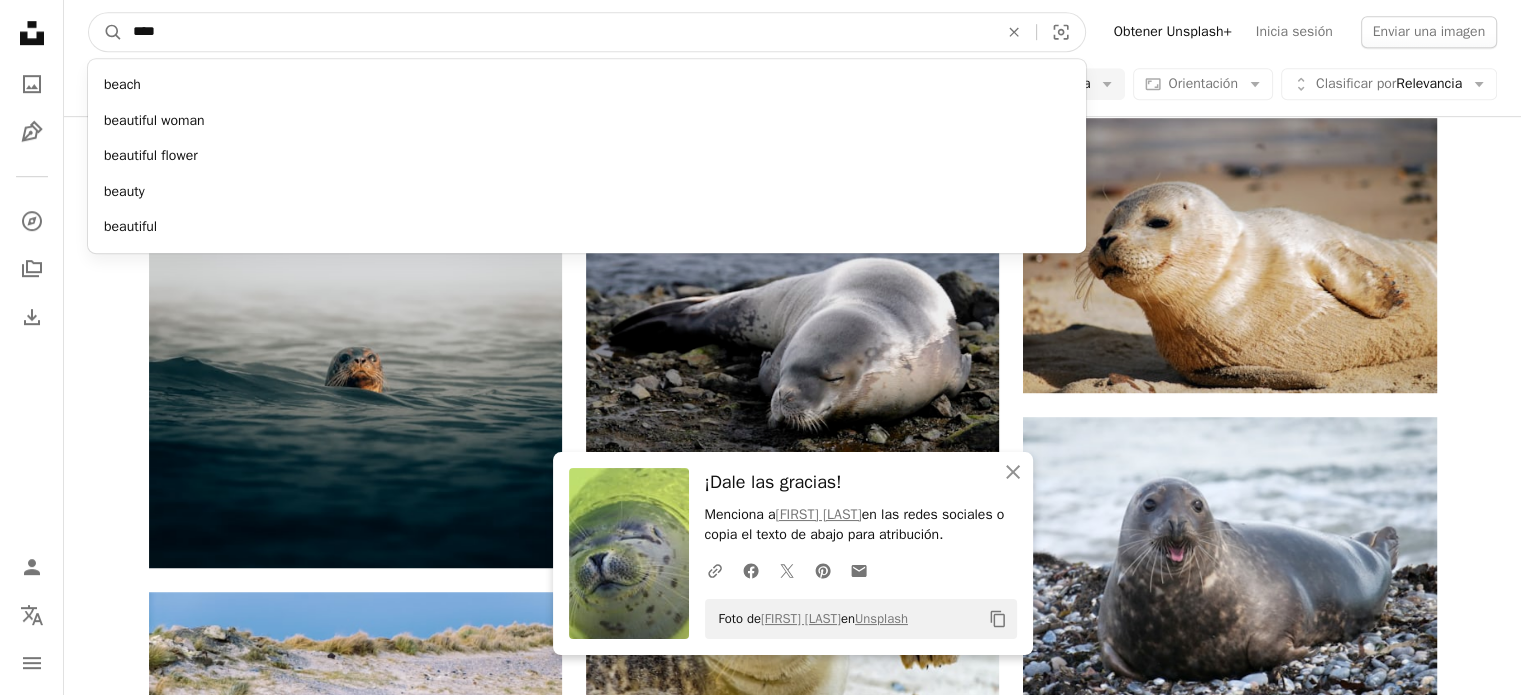 click on "A magnifying glass" at bounding box center (106, 32) 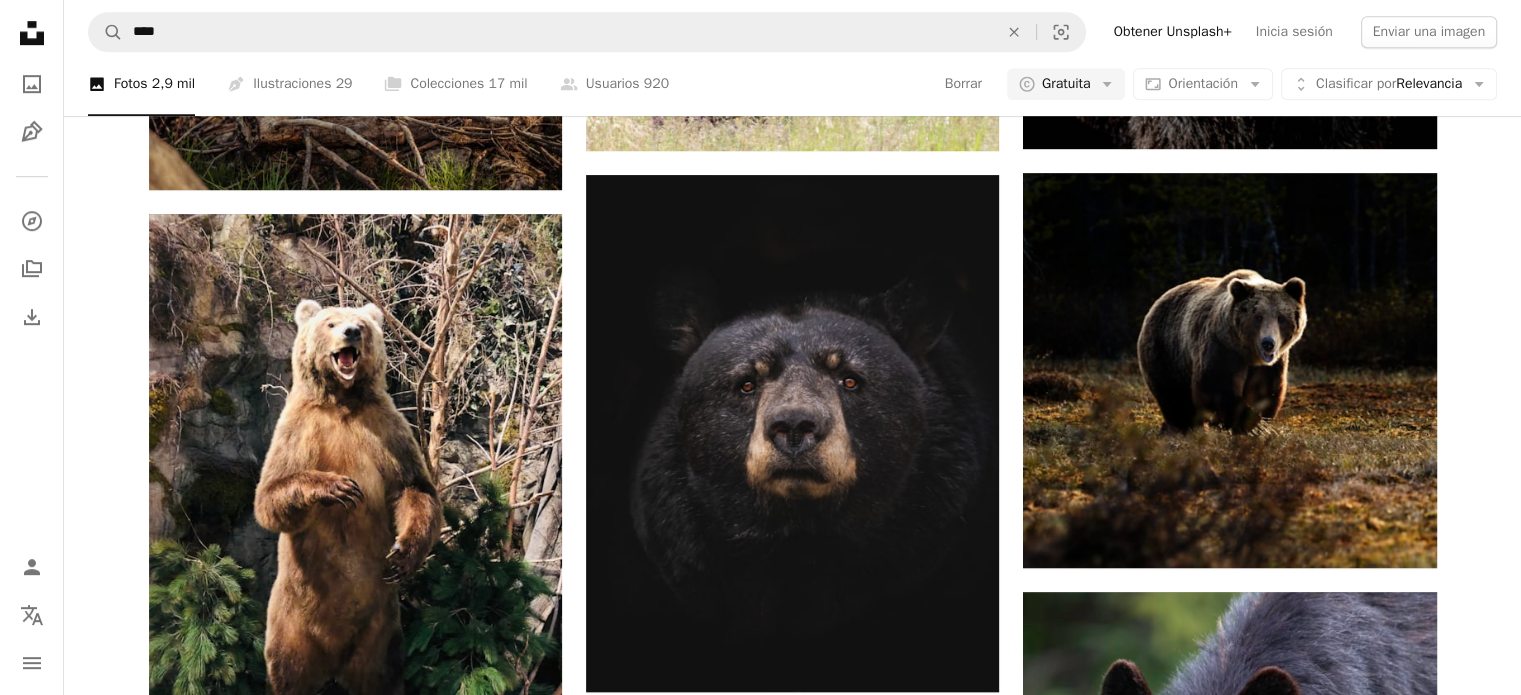 scroll, scrollTop: 100, scrollLeft: 0, axis: vertical 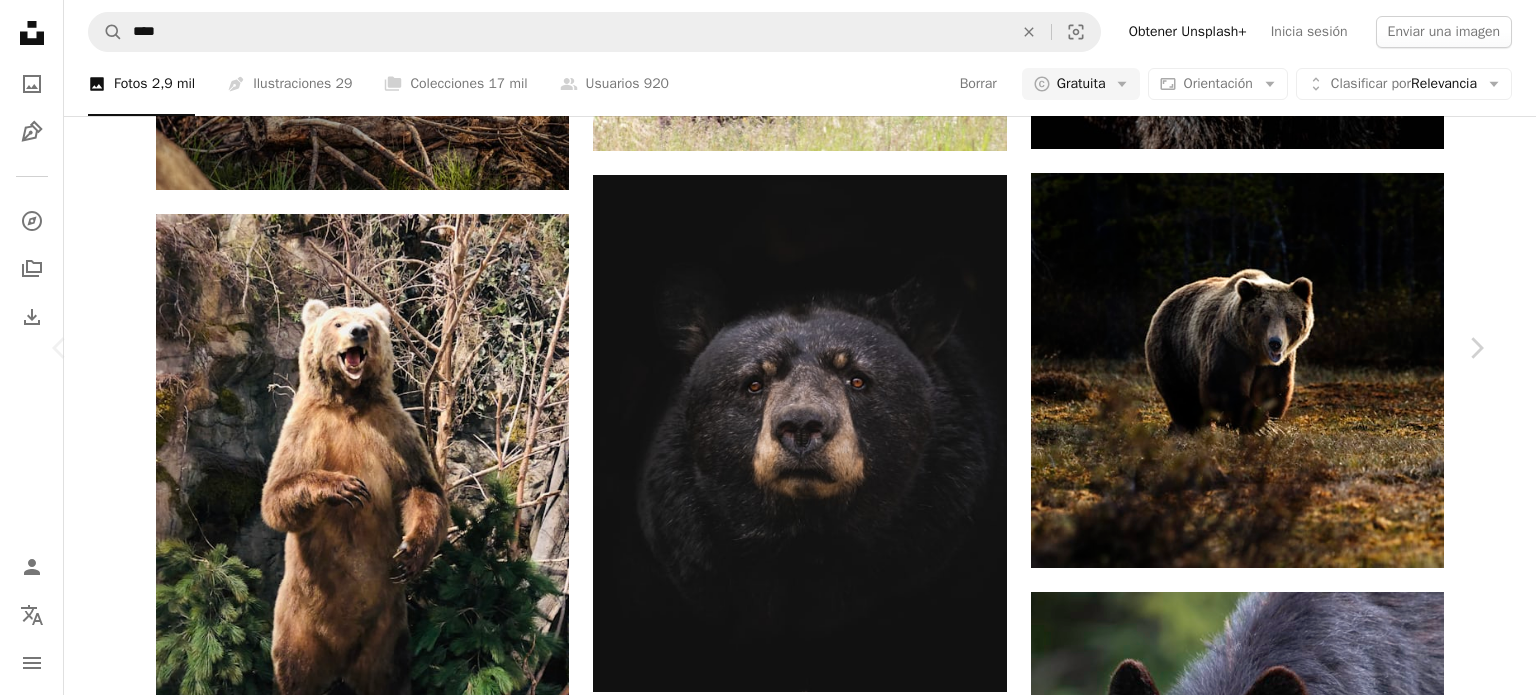 click on "Descargar gratis" at bounding box center [1280, 3464] 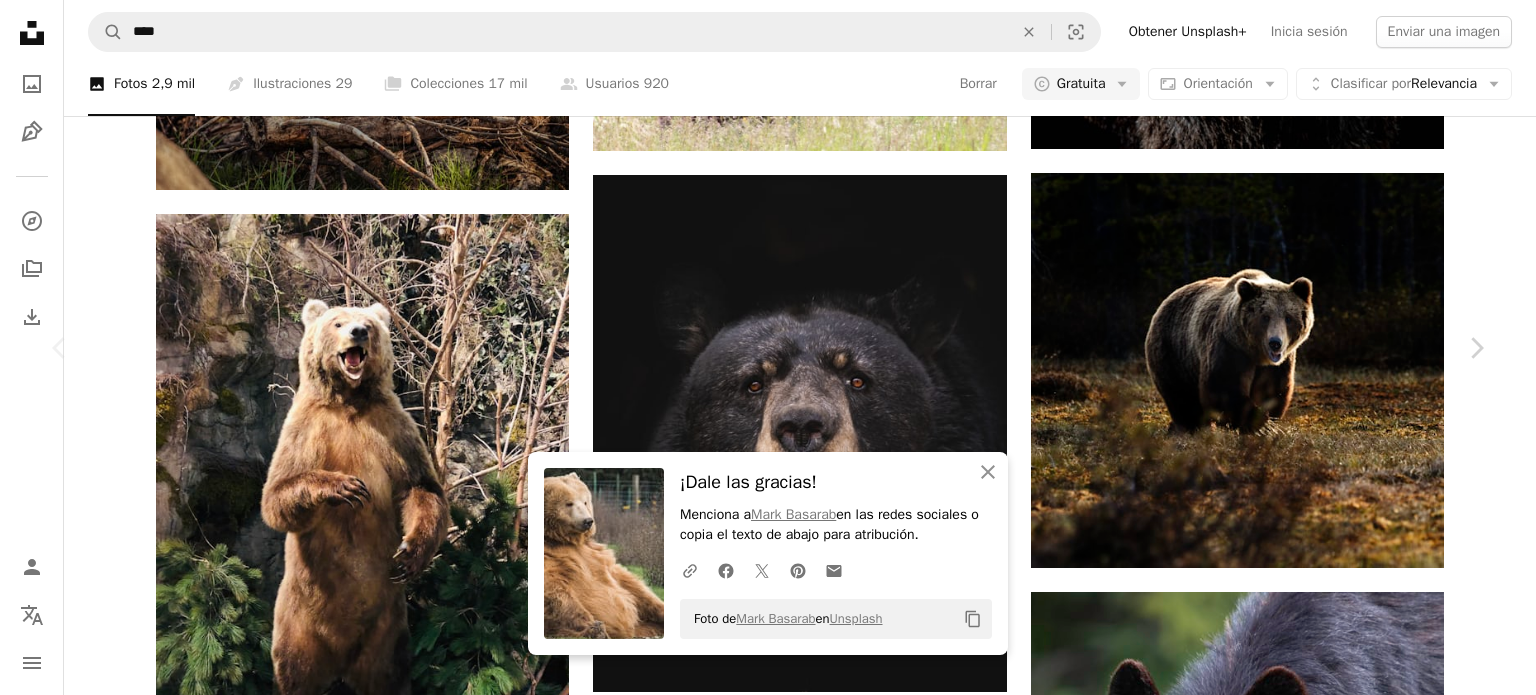 click on "An X shape Chevron left Chevron right An X shape Cerrar ¡Dale las gracias! Menciona a [PERSON] en las redes sociales o copia el texto de abajo para atribución. A URL sharing icon (chains) Facebook icon X (formerly Twitter) icon Pinterest icon An envelope Foto de [PERSON] en Unsplash
Copy content [PERSON] Disponible para contratación A checkmark inside of a circle A heart A plus sign Editar imagen   Plus sign for Unsplash+ Descargar gratis Chevron down Zoom in Visualizaciones 64.230.113 Descargas 171.512 Presentado en Animales A forward-right arrow Compartir Info icon Información More Actions Calendar outlined Publicado el  3 de julio de 2018 Safety Uso gratuito bajo la  Licencia Unsplash animal vida silvestre oso zoo oso café desierto sentada humor humor cautividad marrón mamífero Fotos de stock gratuitas Explora imágenes premium relacionadas en iStock  |  Ahorra un 20 % con el código UNSPLASH20 Ver más en iStock  ↗ Imágenes relacionadas A heart A plus sign [PERSON]" at bounding box center [768, 3764] 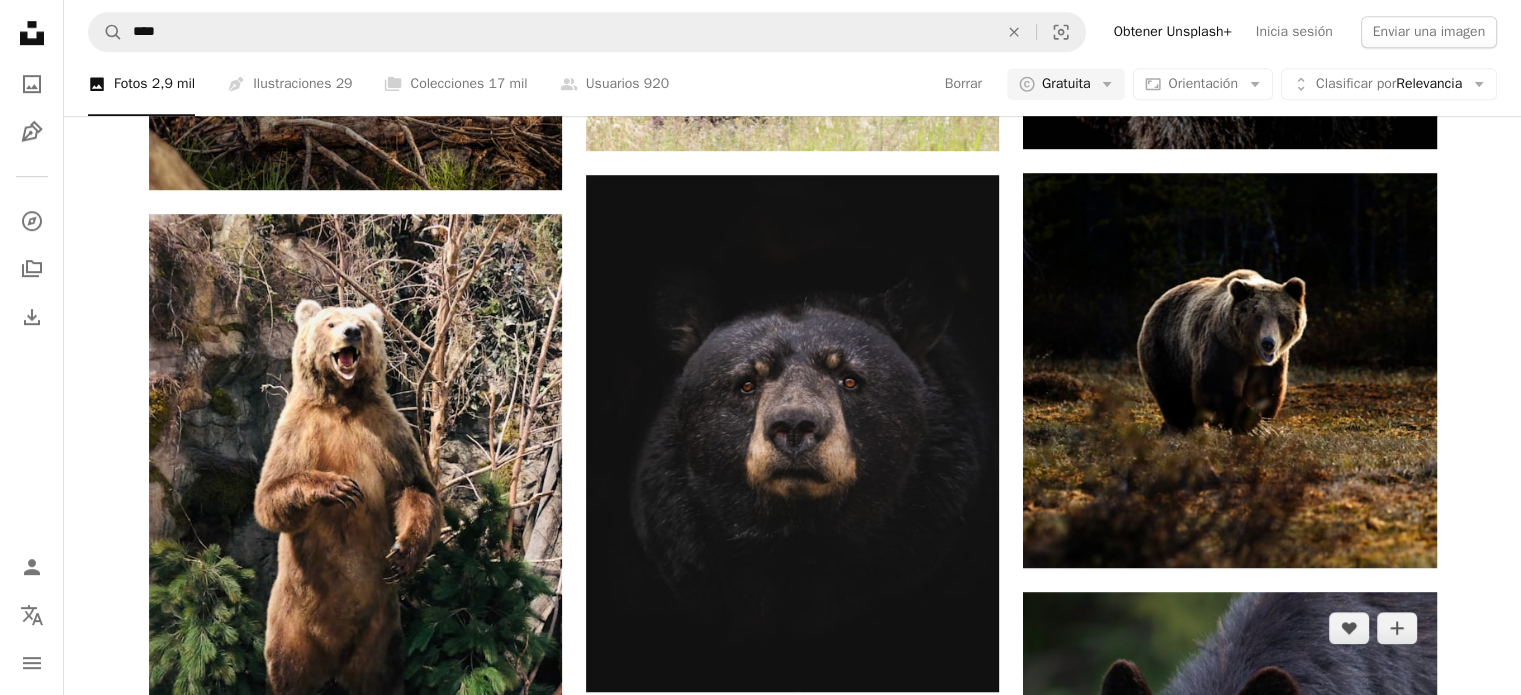 scroll, scrollTop: 2400, scrollLeft: 0, axis: vertical 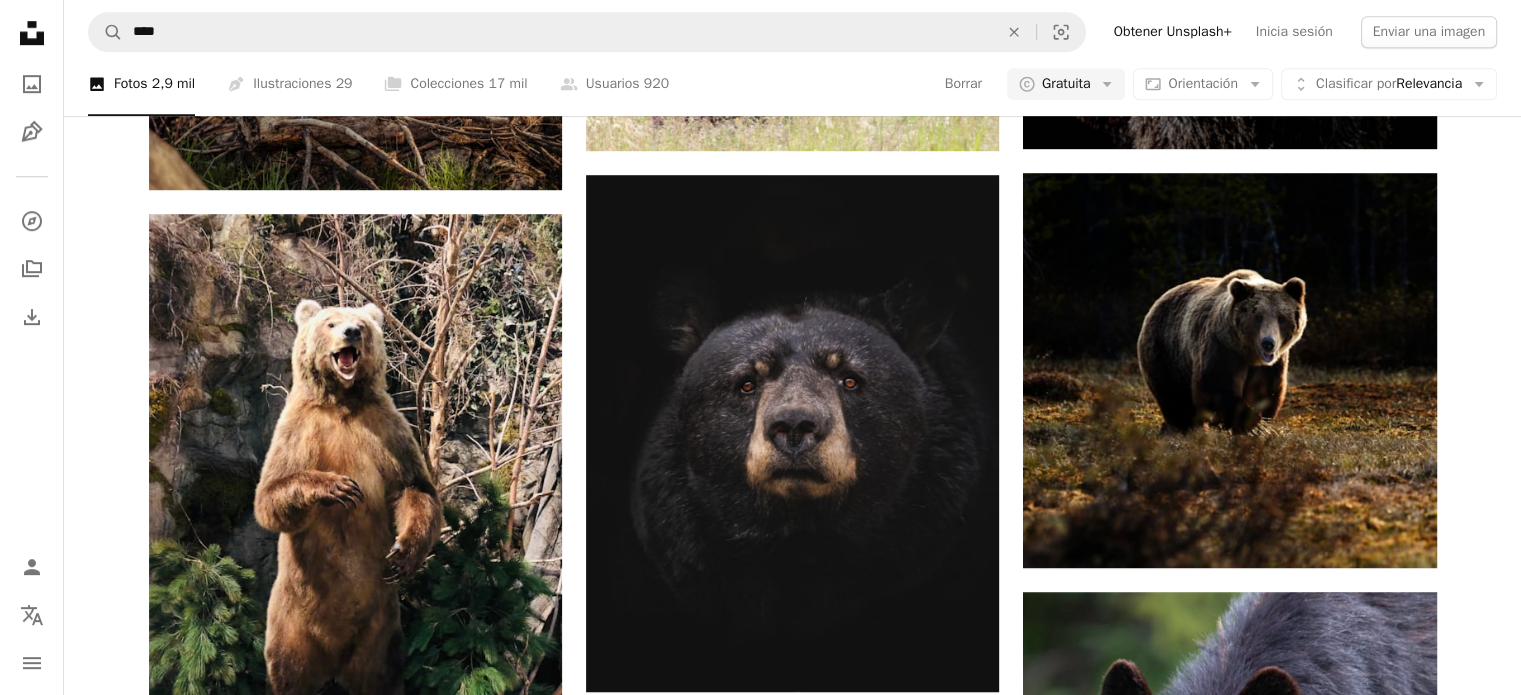 click at bounding box center (792, 1498) 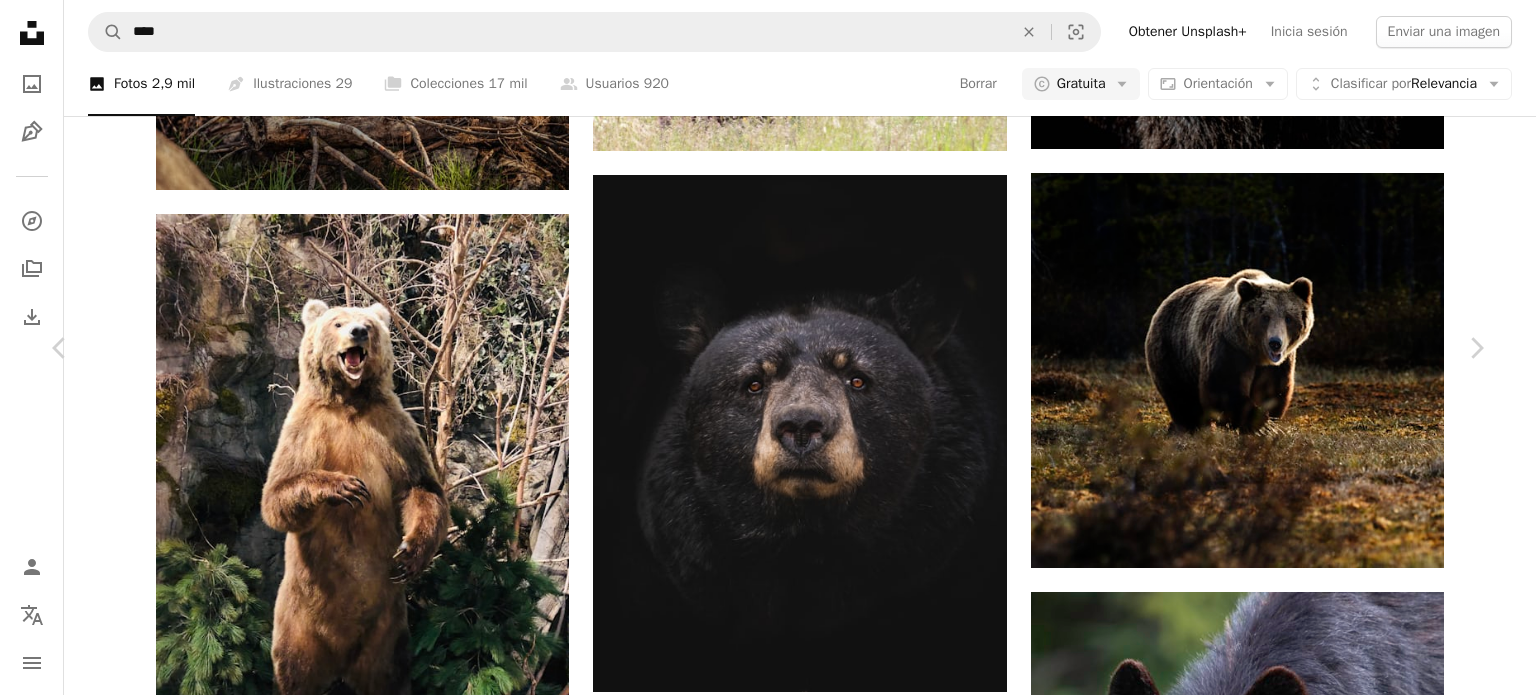 click on "Descargar gratis" at bounding box center (1280, 6213) 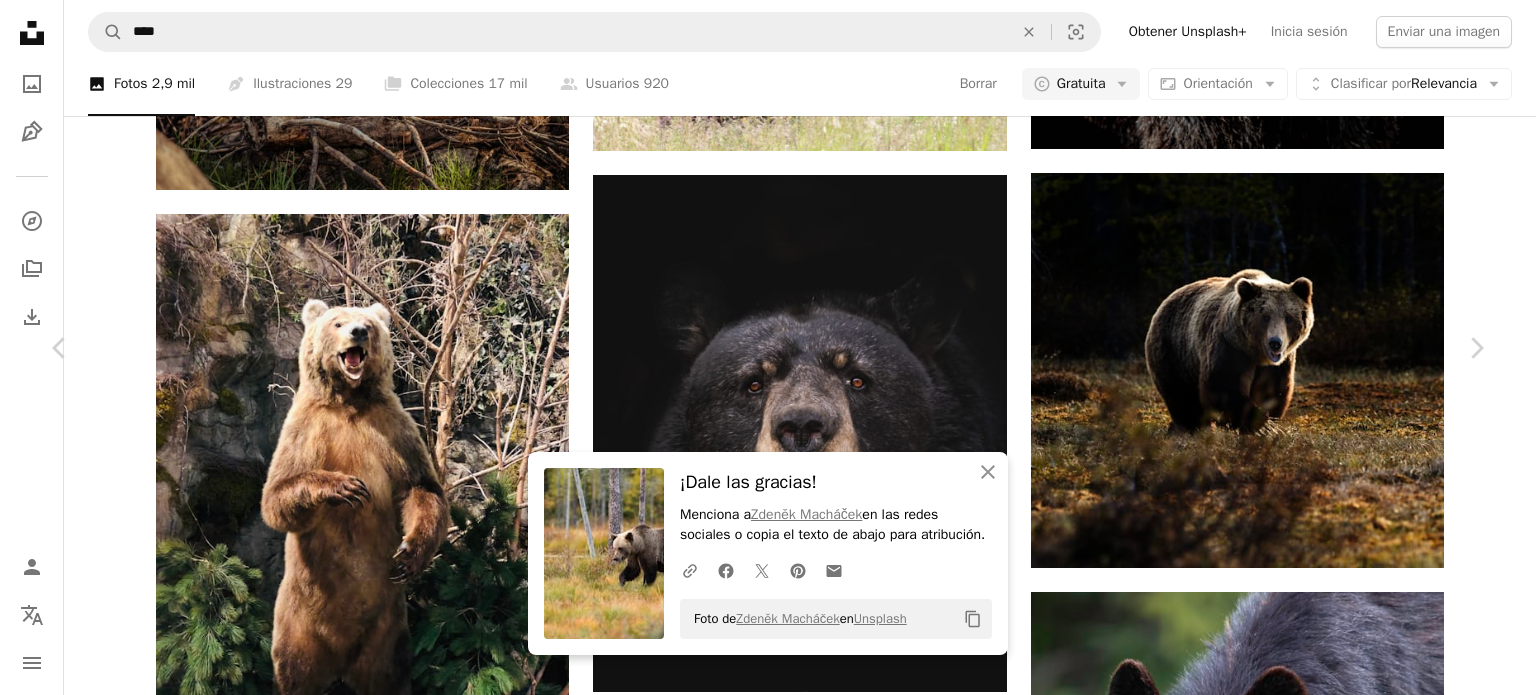 click on "An X shape Chevron left Chevron right An X shape Cerrar ¡Dale las gracias! Menciona a [FIRST] [LAST] en las redes sociales o copia el texto de abajo para atribución. A URL sharing icon (chains) Facebook icon X (formerly Twitter) icon Pinterest icon An envelope Foto de [FIRST] [LAST] en Unsplash Copy content [FIRST] [LAST] Disponible para contratación A checkmark inside of a circle A heart A plus sign Editar imagen Plus sign for Unsplash+ Descargar gratis Chevron down Zoom in Visualizaciones 2.969.035 Descargas 24.580 Presentado en Fotos , Animales A forward-right arrow Compartir Info icon Información More Actions A map marker [COUNTRY] Calendar outlined Publicado el 7 de junio de 2019 Camera Canon, EOS 5D Mark IV Safety Uso gratuito bajo la Licencia Unsplash animal vida silvestre oso Finlandia mamífero oso café Imágenes de Creative Commons Explora imágenes premium relacionadas en iStock | Ahorra un 20 % con el código UNSPLASH20 Ver más en iStock ↗ A heart A heart" at bounding box center [768, 6513] 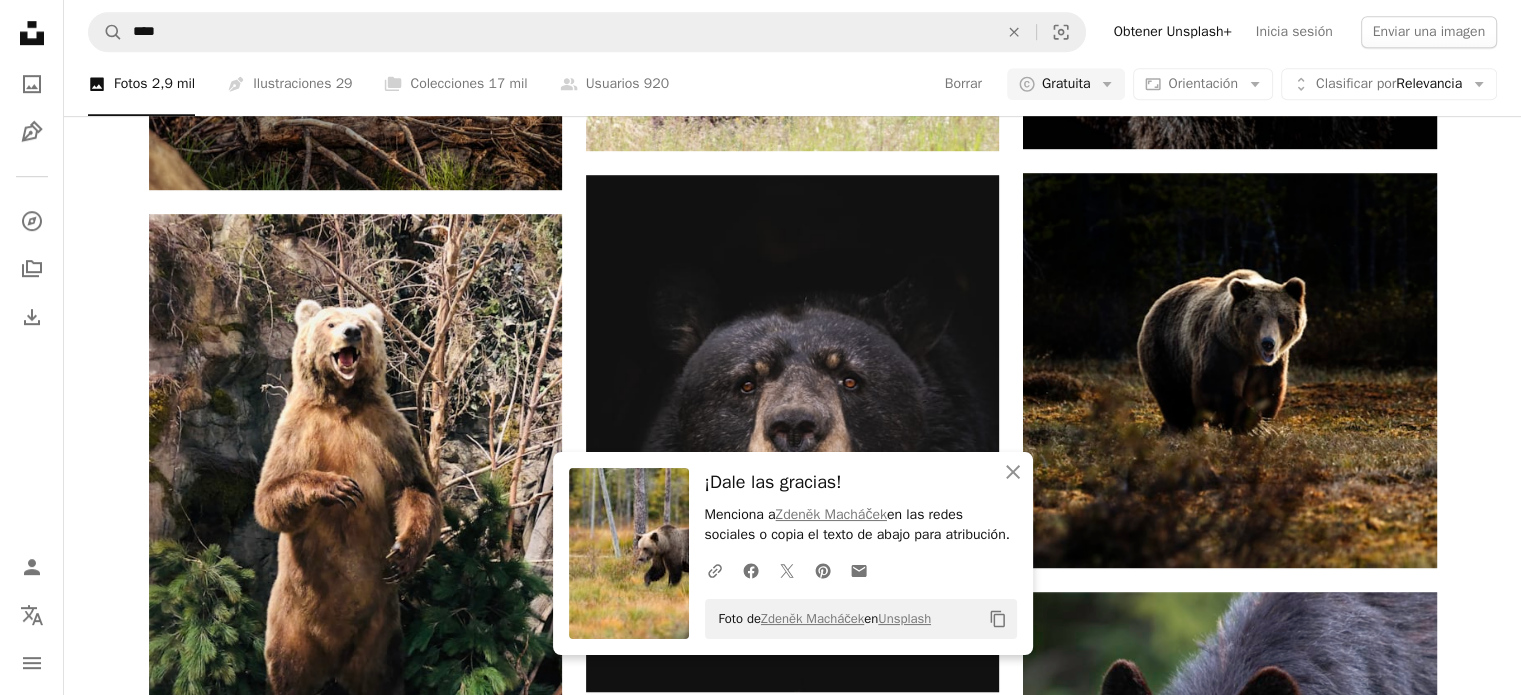 scroll, scrollTop: 3700, scrollLeft: 0, axis: vertical 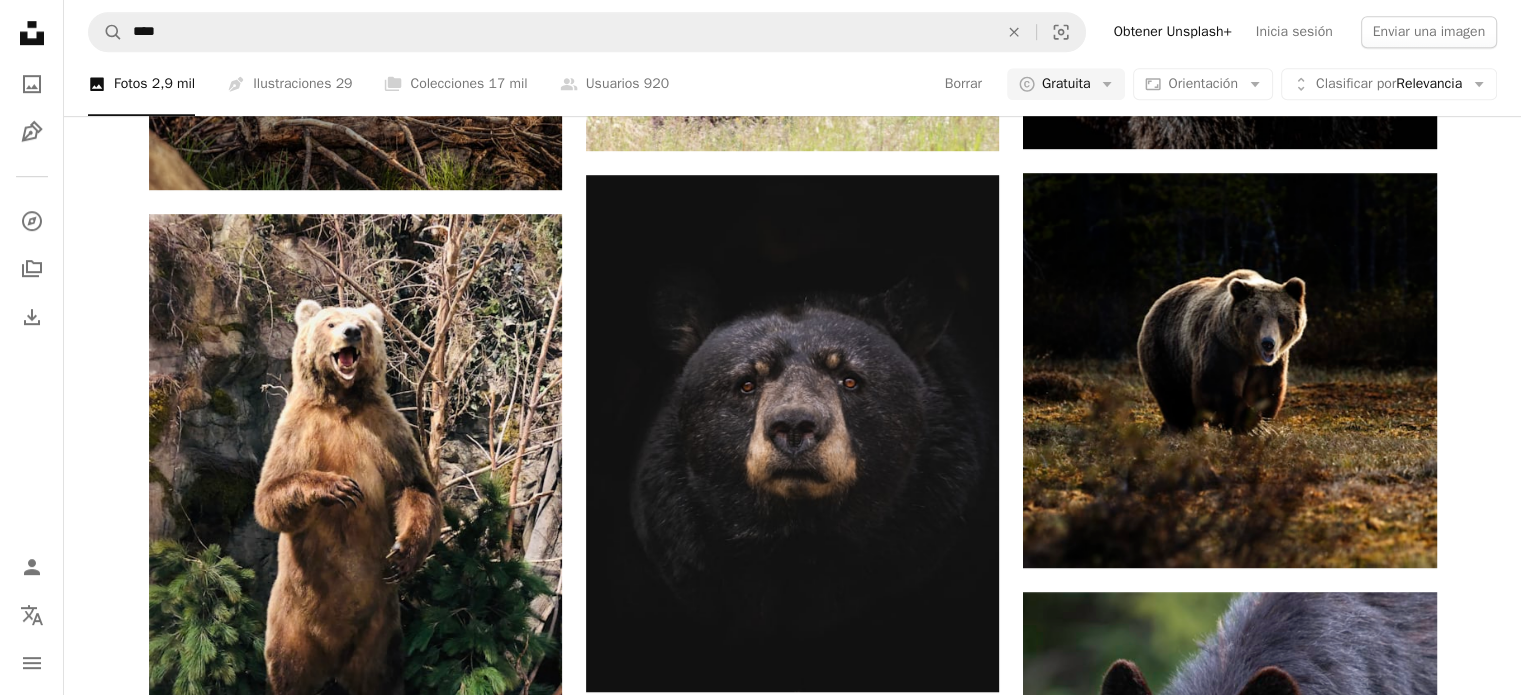 click at bounding box center (355, 2762) 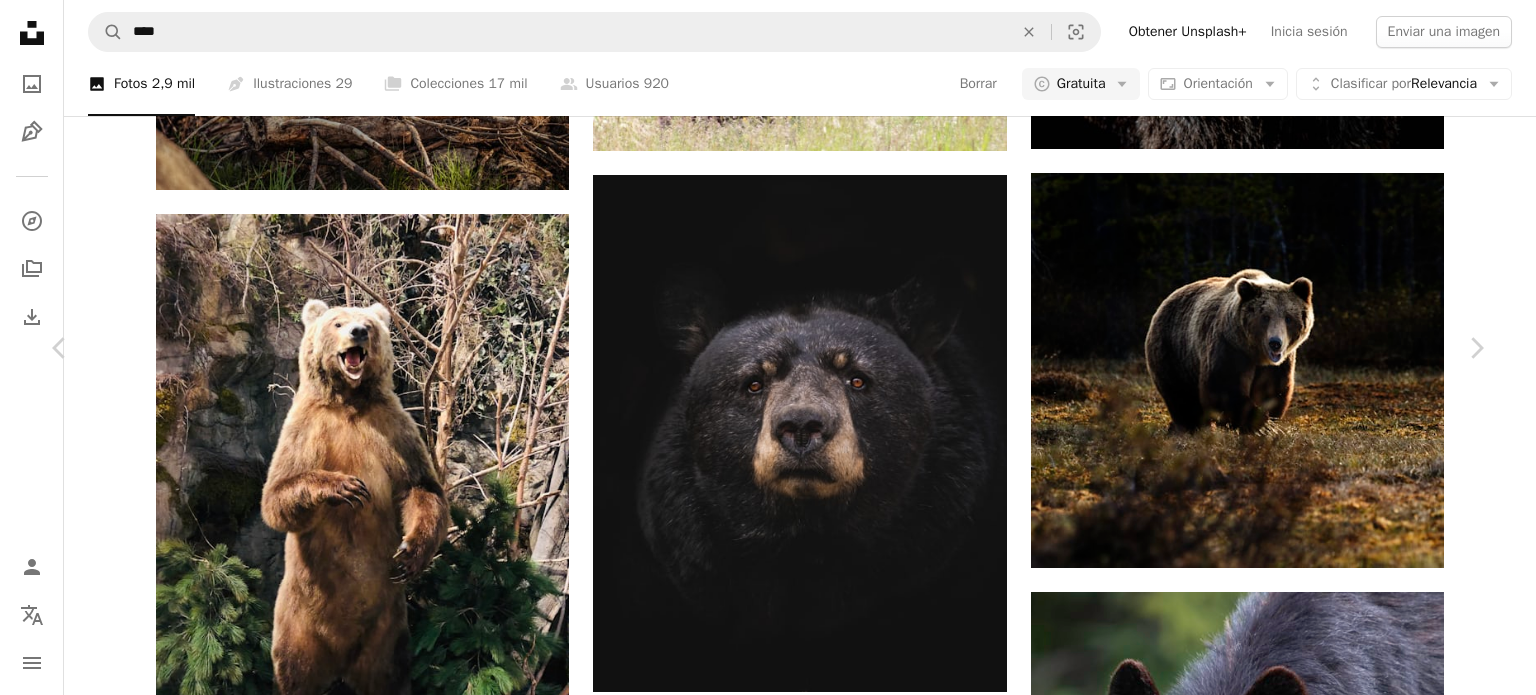 click on "An X shape Chevron left Chevron right [FIRST] [LAST] [USERNAME] A heart A plus sign Editar imagen Plus sign for Unsplash+ Descargar gratis Chevron down Zoom in Visualizaciones 790.334 Descargas 6472 A forward-right arrow Compartir Info icon Información More Actions A map marker [CITY], [STATE] Calendar outlined Publicado el 5 de julio de 2020 Camera Canon, EOS 5D Mark III Safety Uso gratuito bajo la Licencia Unsplash oso animal vida silvestre Canadá cerdo mamífero oso negro jabalí cerdo cachorro Fondos Explora imágenes premium relacionadas en iStock | Ahorra un 20 % con el código UNSPLASH20 Ver más en iStock ↗ Imágenes relacionadas A heart A plus sign [FIRST] [LAST] Disponible para contratación A checkmark inside of a circle Arrow pointing down Plus sign for Unsplash+ A heart A plus sign Getty Images Para Unsplash+ A lock Descargar Plus sign for Unsplash+ A heart A plus sign Getty Images Para Unsplash+ A lock Descargar A heart Para" at bounding box center (768, 6513) 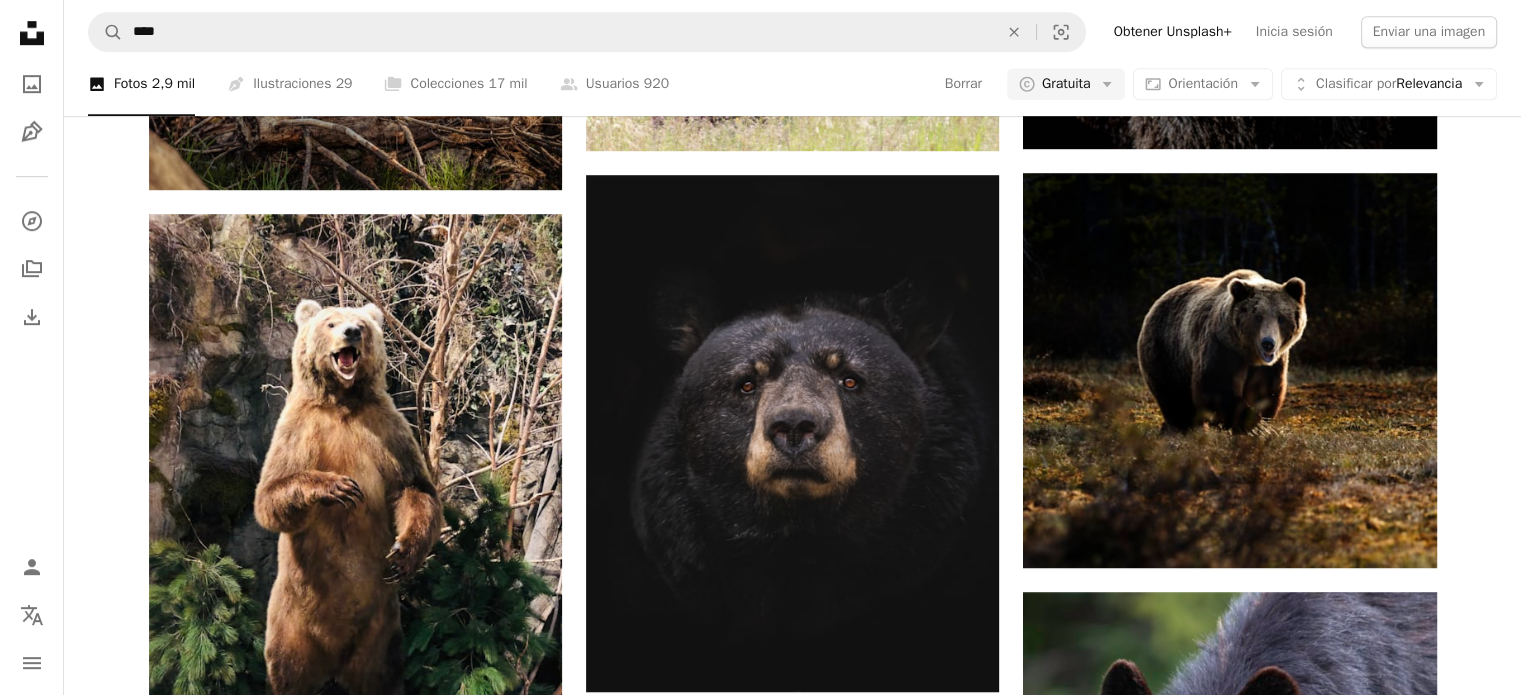 scroll, scrollTop: 4300, scrollLeft: 0, axis: vertical 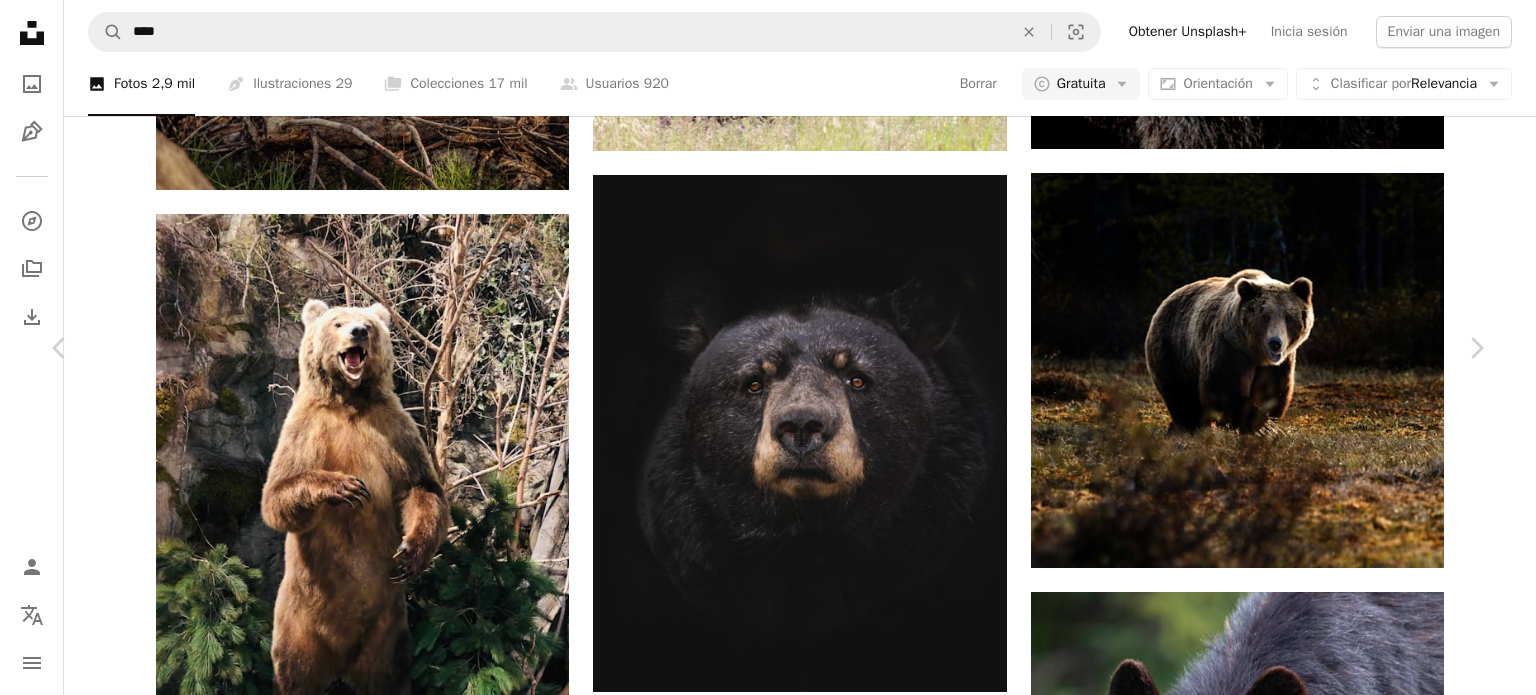 click on "An X shape Chevron left Chevron right [FIRST] [LAST] [USERNAME] A heart A plus sign Editar imagen Plus sign for Unsplash+ Descargar gratis Chevron down Zoom in Visualizaciones 4.059.425 Descargas 31.762 Presentado en Animales A forward-right arrow Compartir Info icon Información More Actions Calendar outlined Publicado el 5 de noviembre de 2018 Camera Canon, EOS 5D Mark IV Safety Uso gratuito bajo la Licencia Unsplash animal al aire libre verde hierba vida silvestre oso marrón luz del sol brillante mamífero salvaje sentada pequeño En pie cachorro gris al aire libre oso café Fotos de stock gratuitas Explora imágenes premium relacionadas en iStock | Ahorra un 20 % con el código UNSPLASH20 Ver más en iStock ↗ Imágenes relacionadas A heart A plus sign [FIRST] [LAST] Disponible para contratación A checkmark inside of a circle Arrow pointing down Plus sign for Unsplash+ A heart A plus sign Getty Images Para Unsplash+ A lock Descargar A heart A plus sign [FIRST] [LAST] Arrow pointing down A heart" at bounding box center [768, 6513] 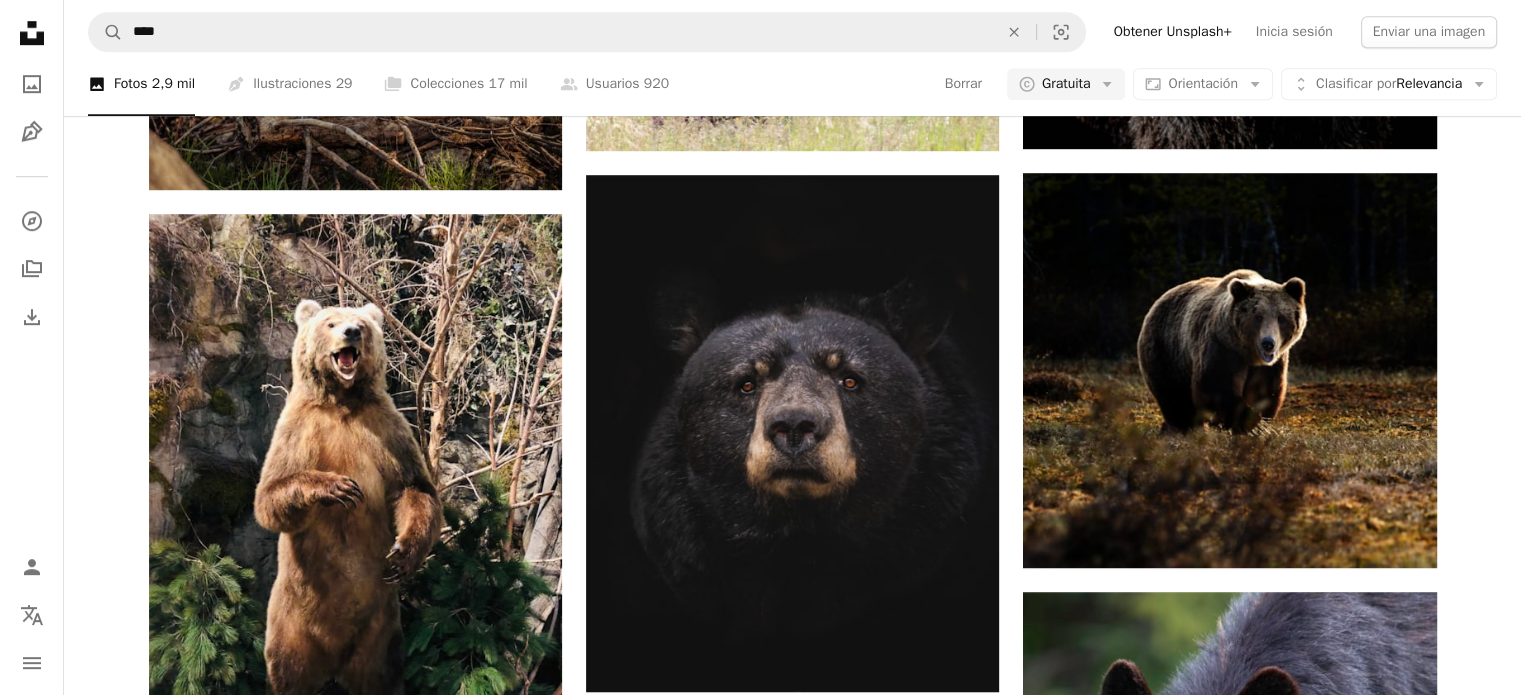 scroll, scrollTop: 5558, scrollLeft: 0, axis: vertical 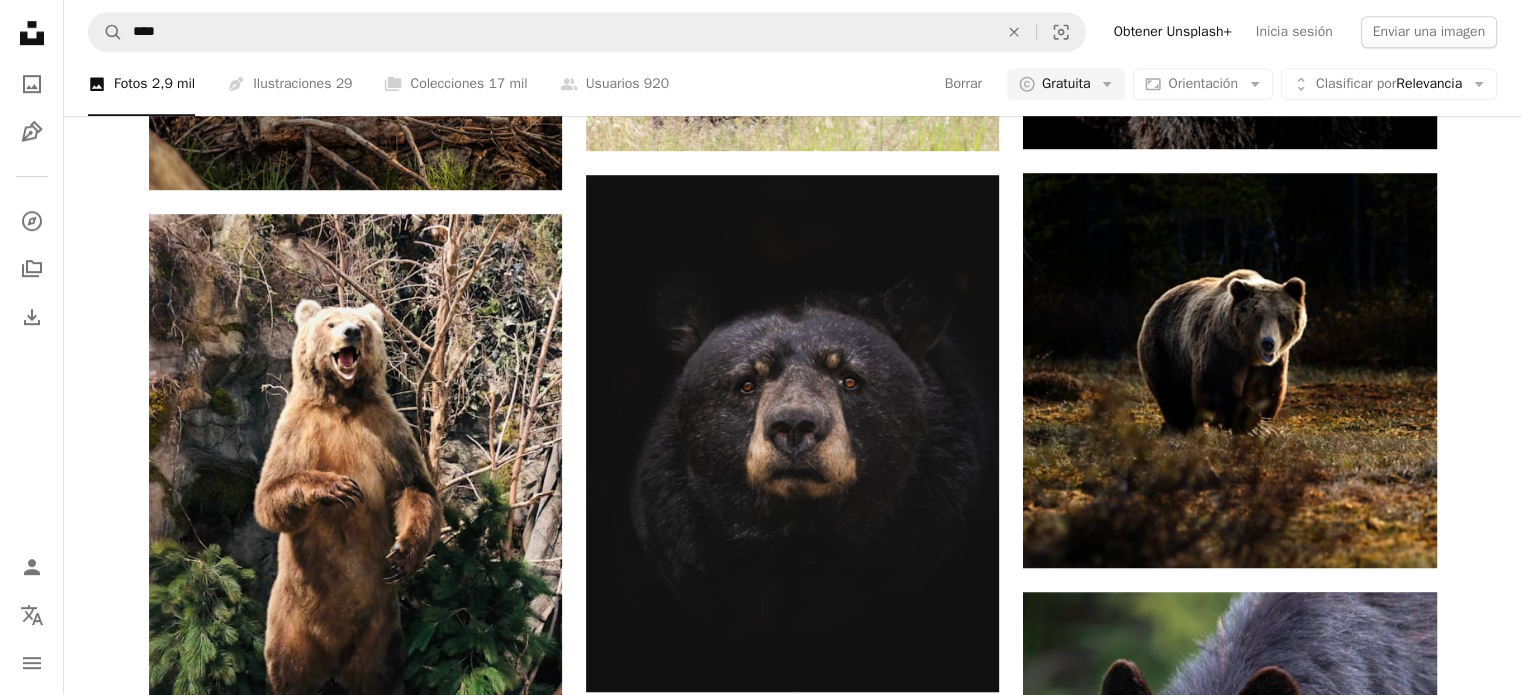click on "Cargar más" at bounding box center [793, 5903] 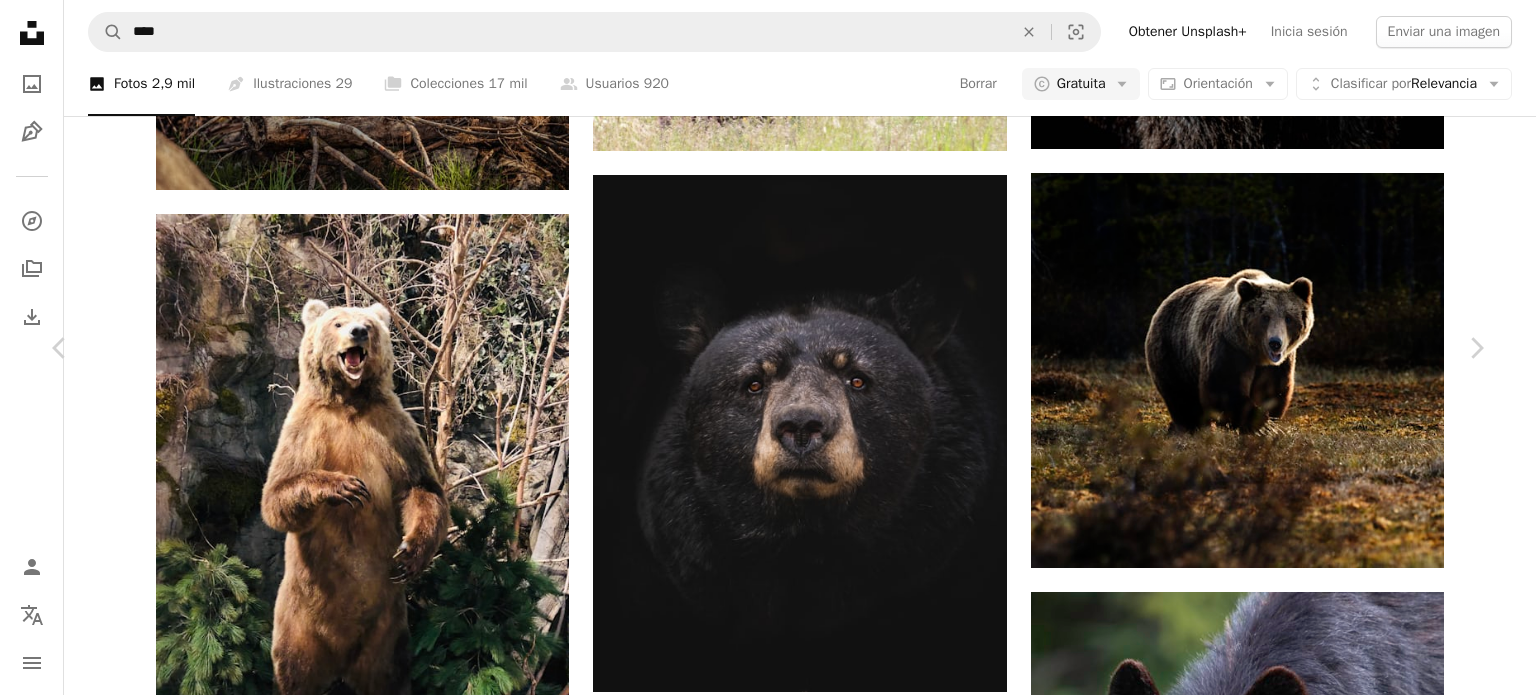 click on "Descargar gratis" at bounding box center (1280, 10821) 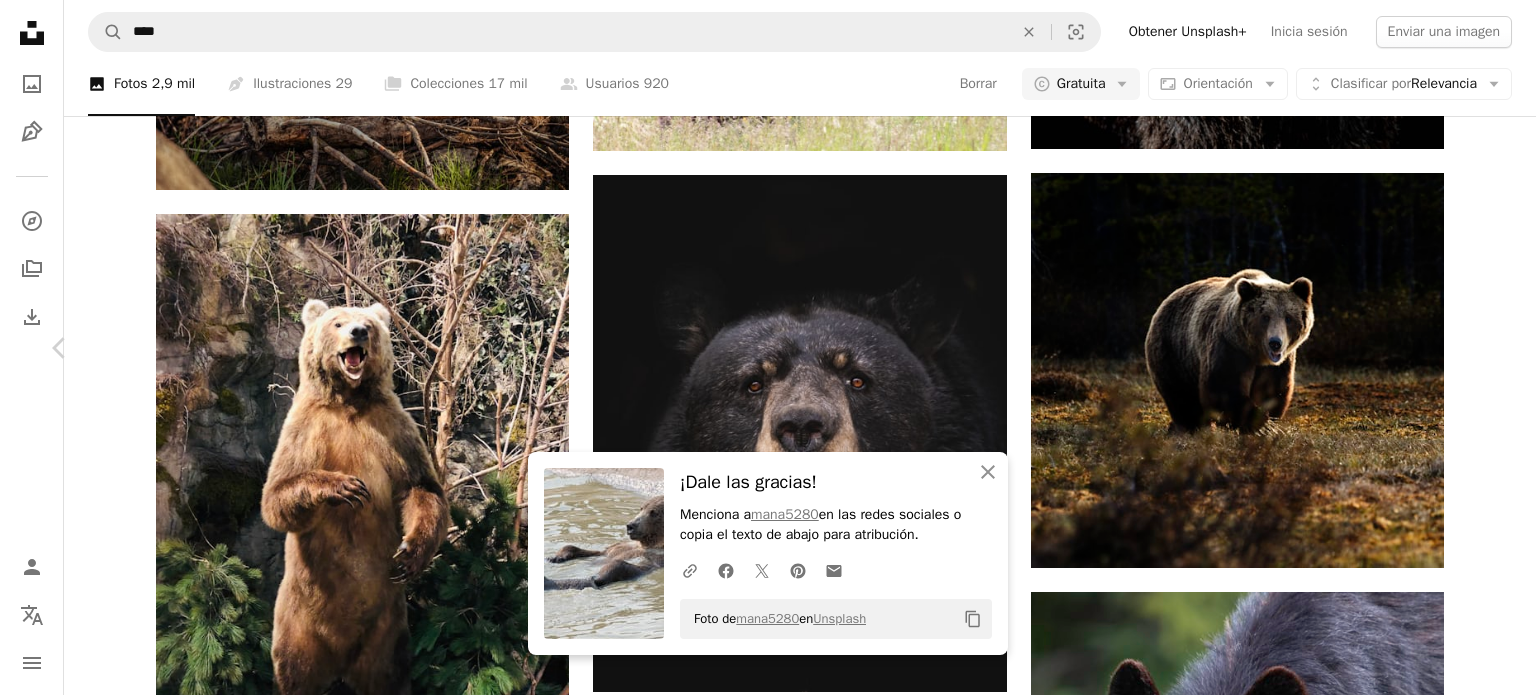 click on "Chevron right" at bounding box center (1476, 348) 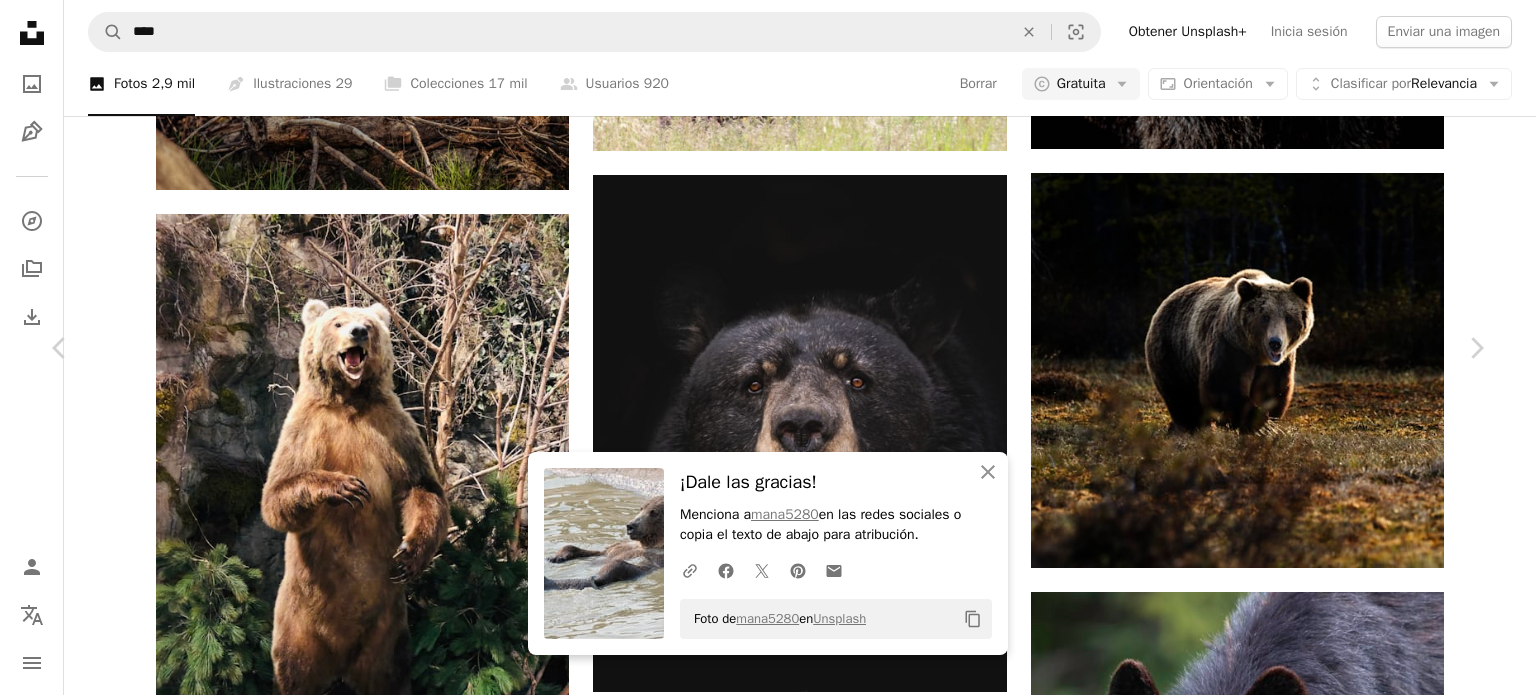 click on "An X shape" at bounding box center (20, 20) 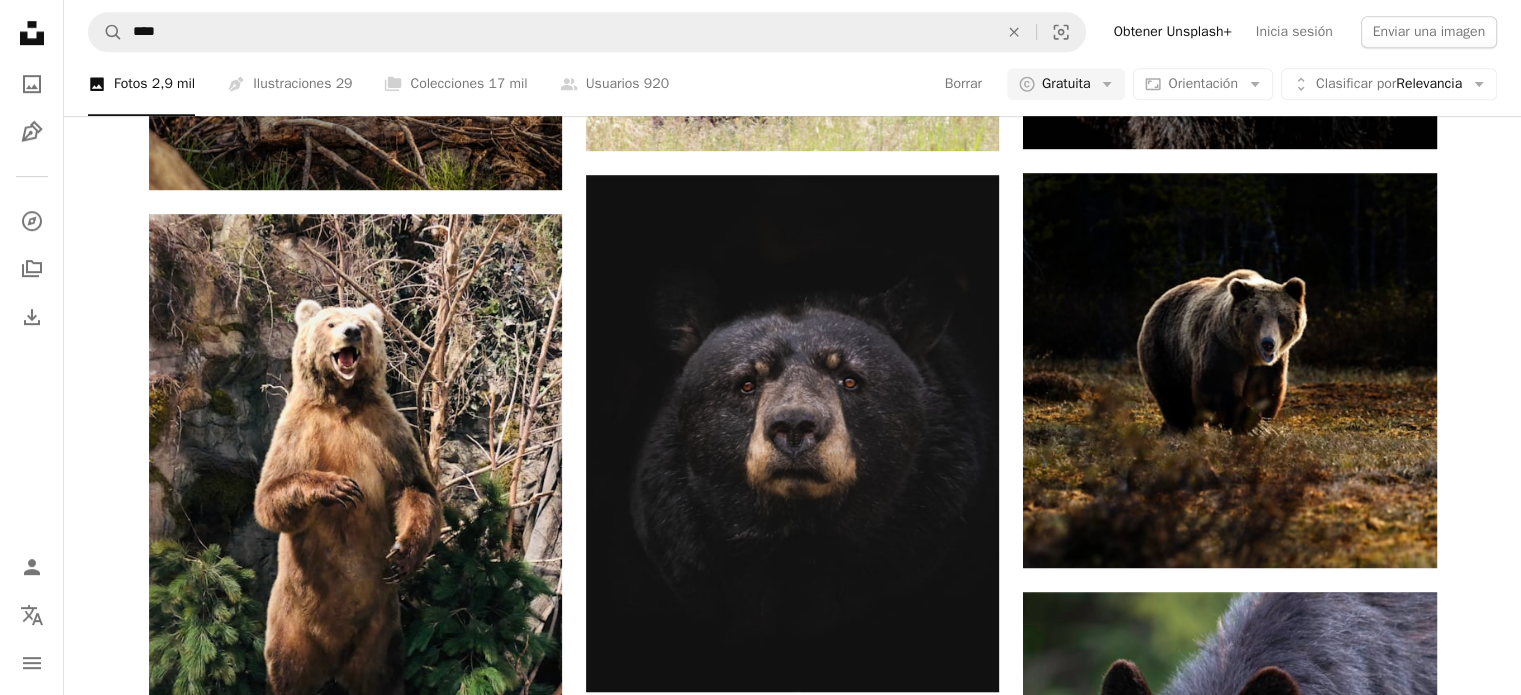 scroll, scrollTop: 10858, scrollLeft: 0, axis: vertical 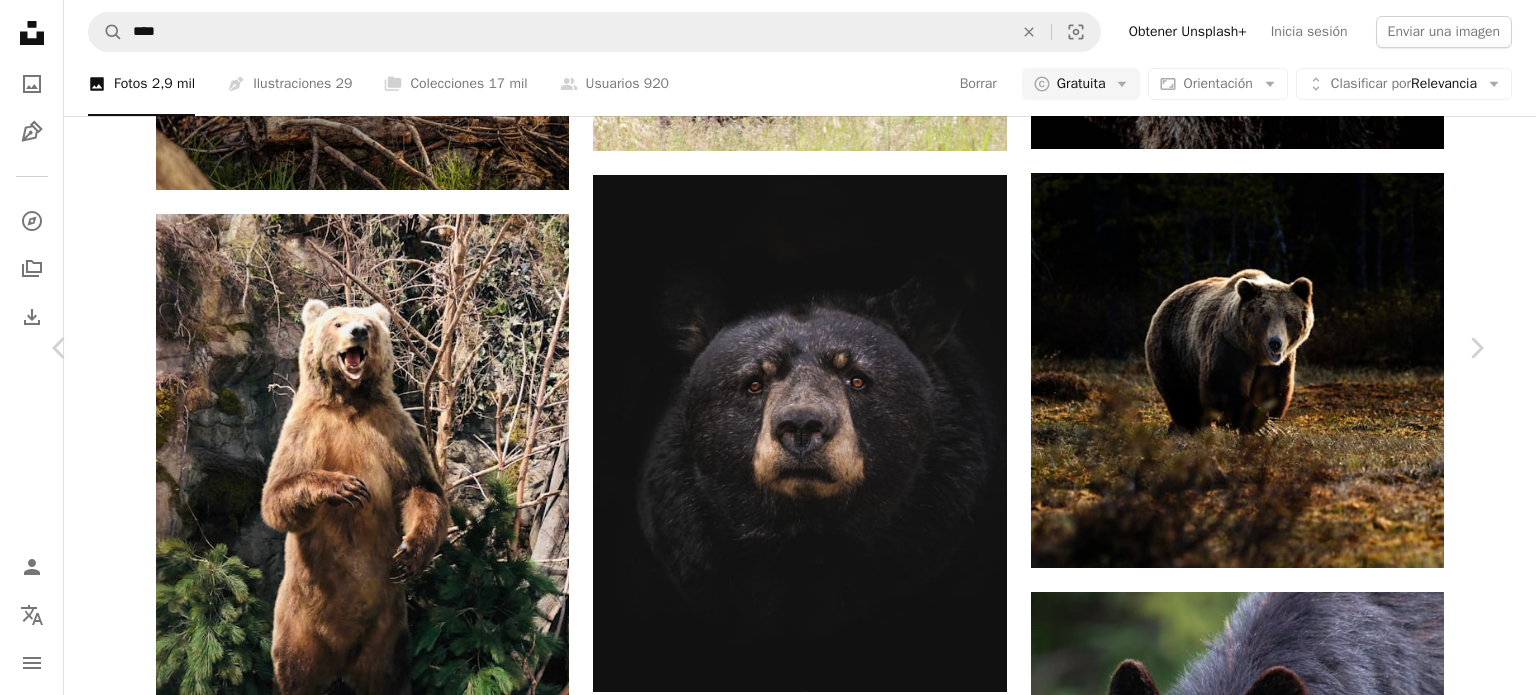 click on "Descargar gratis" at bounding box center [1280, 14643] 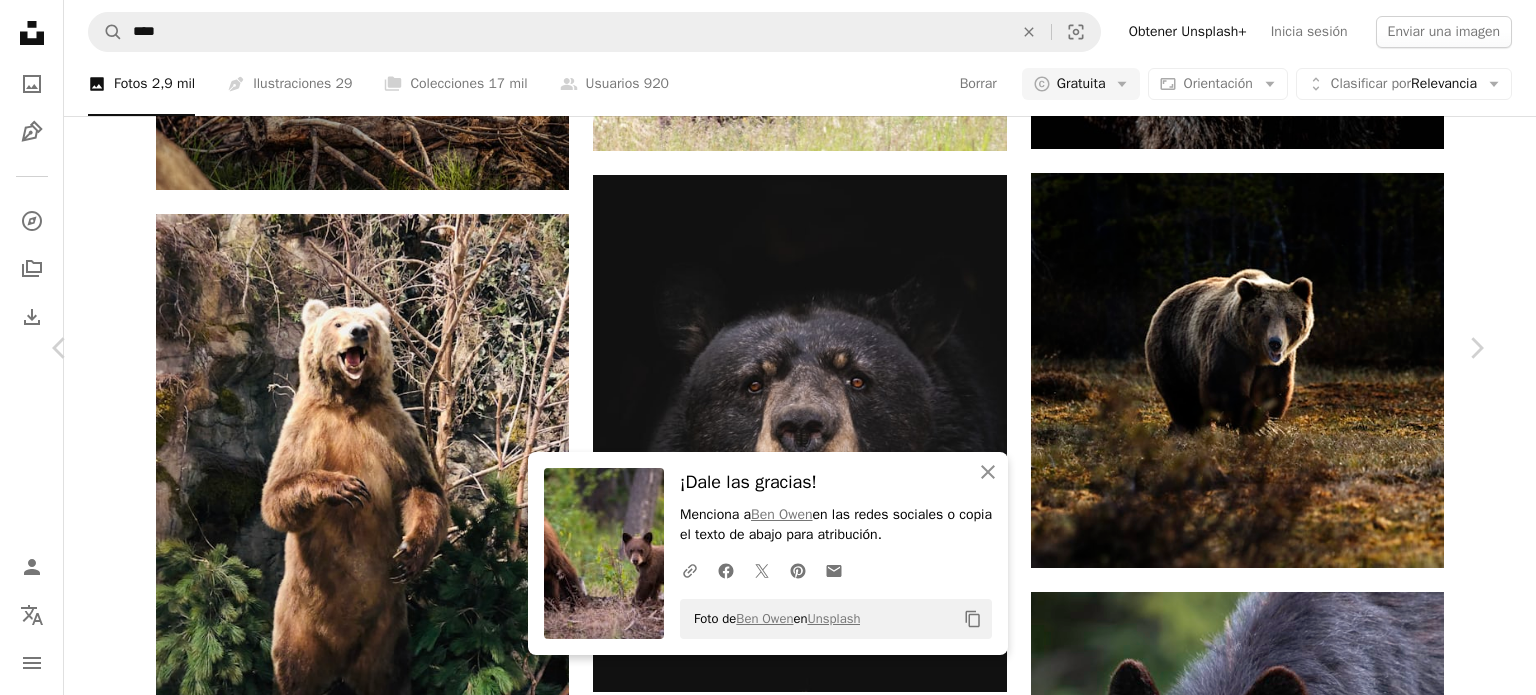 click on "An X shape Chevron left Chevron right An X shape Cerrar ¡Dale las gracias! Menciona a  [PERSON]  en las redes sociales o copia el texto de abajo para atribución. A URL sharing icon (chains) Facebook icon X (formerly Twitter) icon Pinterest icon An envelope Foto de  [PERSON]  en  Unsplash
Copy content [PERSON] [USERNAME] A heart A plus sign Editar imagen   Plus sign for Unsplash+ Descargar gratis Chevron down Zoom in Visualizaciones [NUMBER] Descargas [NUMBER] Presentado en Animales A forward-right arrow Compartir Info icon Información More Actions A map marker [CITY], [COUNTRY] Calendar outlined Publicado el  [DATE] de [MONTH] de [YEAR] Camera [BRAND], [MODEL] Safety Uso gratuito bajo la  Licencia Unsplash animal vida silvestre oso [CITY] osezno Osos negros Estados Unidos mamífero oso café oso negro Fotos de stock gratuitas Explora imágenes premium relacionadas en iStock  |  Ahorra un 20 % con el código UNSPLASH20 Ver más en iStock  ↗ Imágenes relacionadas A heart A plus sign [PERSON]" at bounding box center [768, 14943] 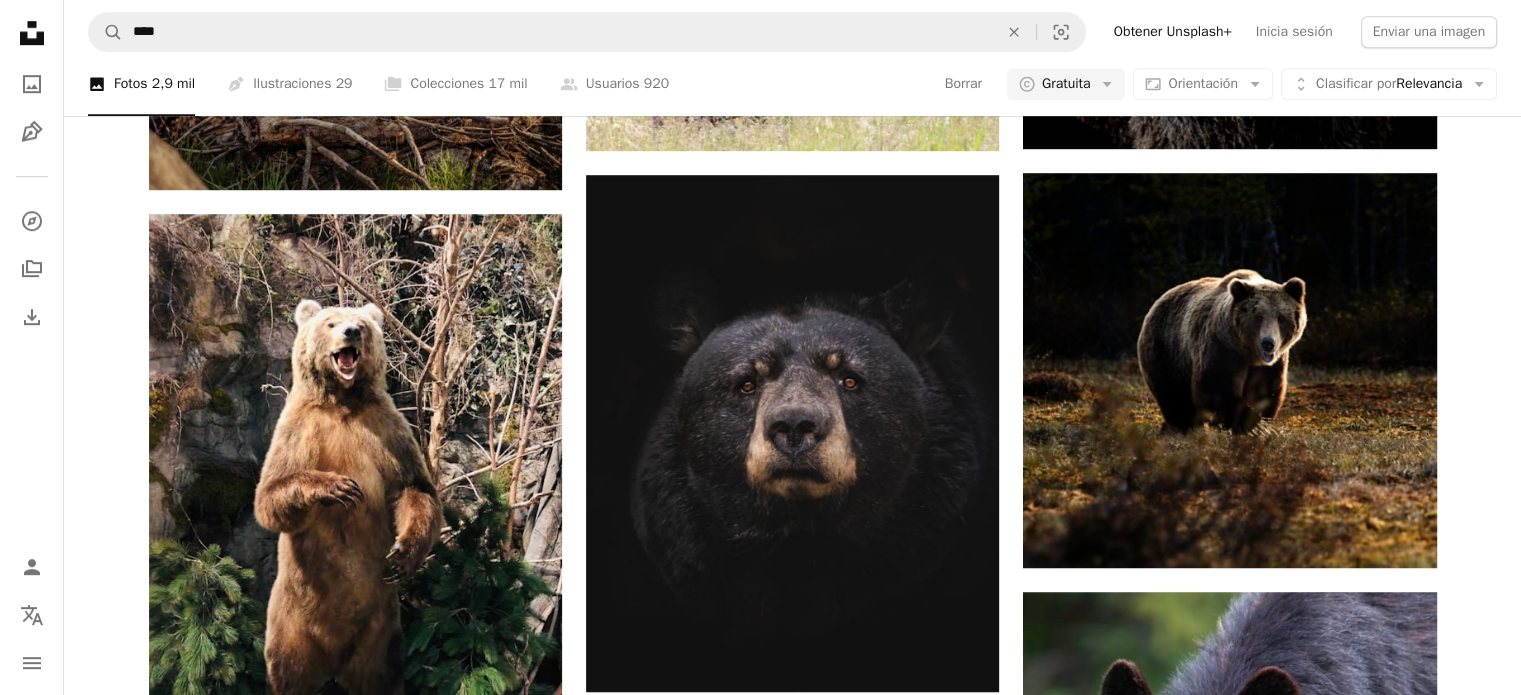 scroll, scrollTop: 12958, scrollLeft: 0, axis: vertical 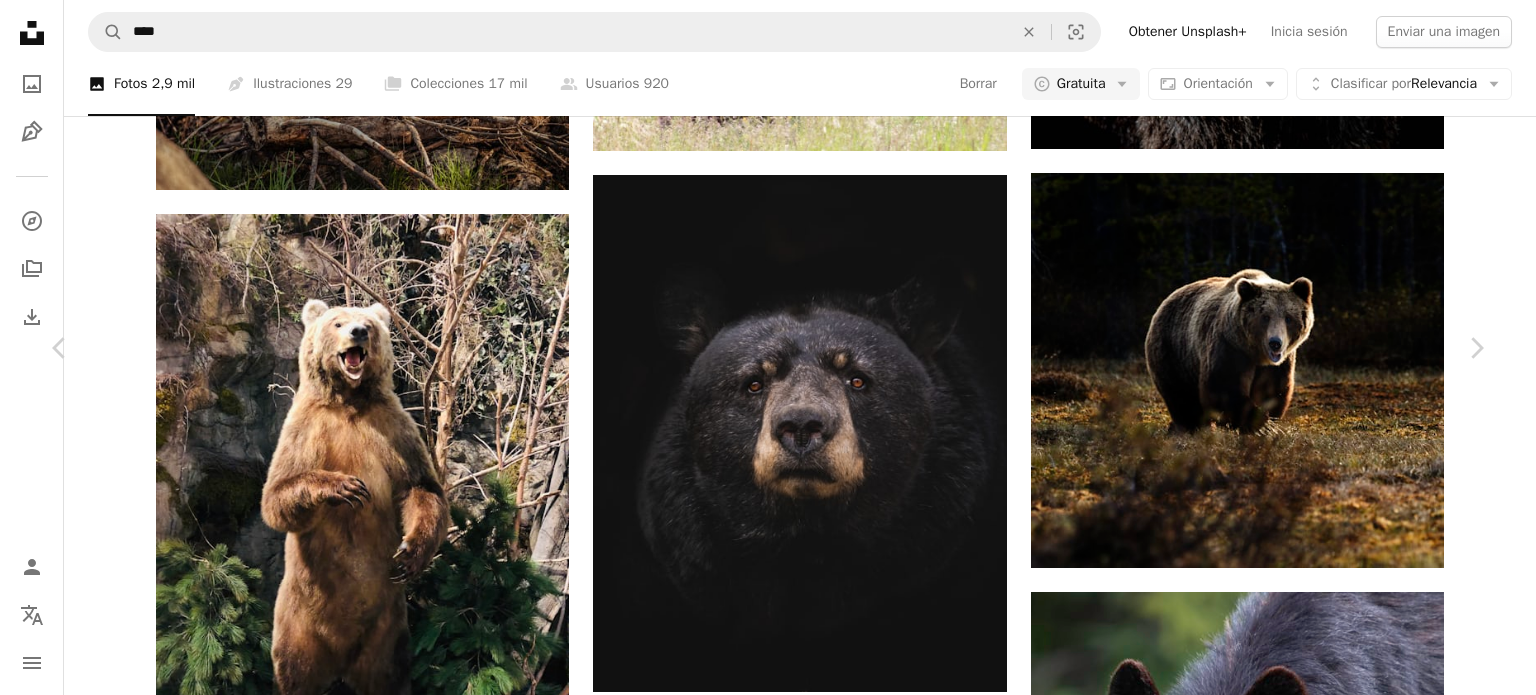click on "Descargar gratis" at bounding box center (1280, 17106) 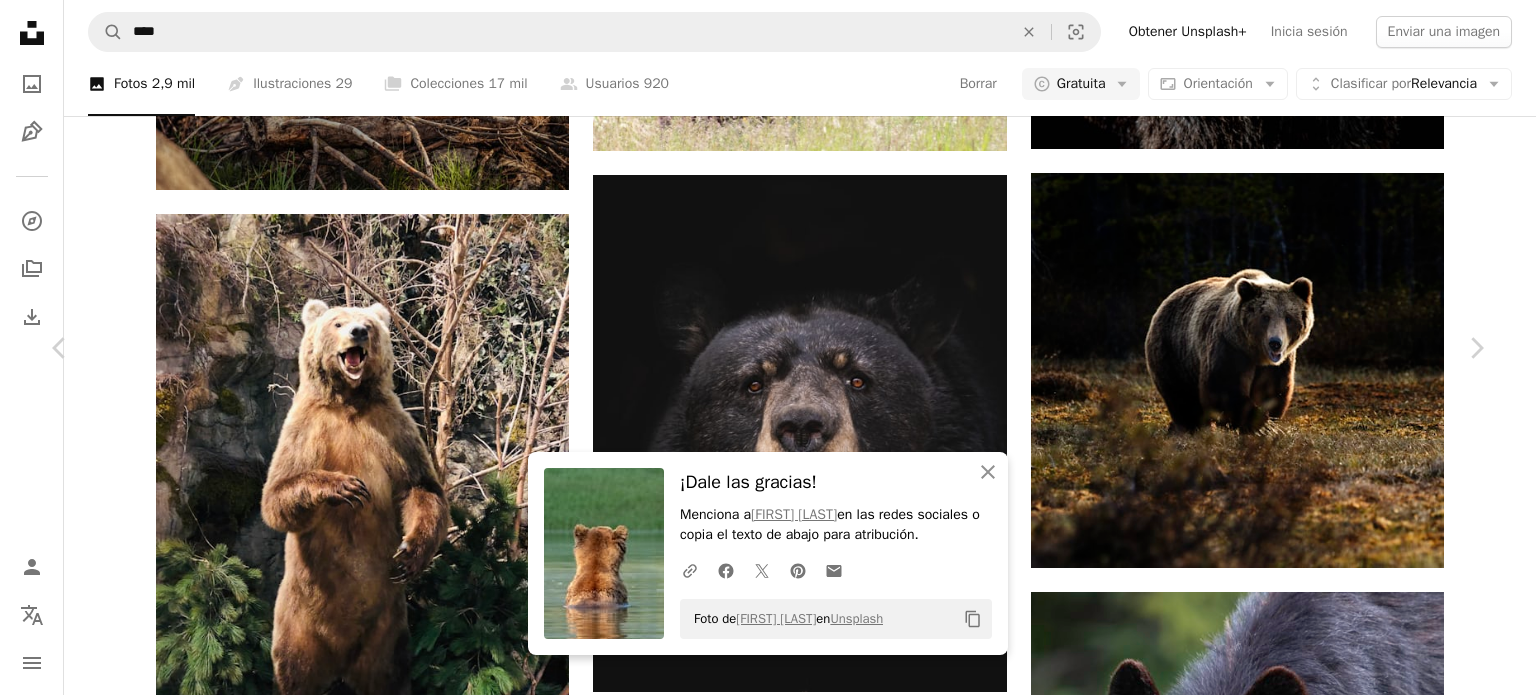 click on "An X shape Chevron left Chevron right An X shape Cerrar ¡Dale las gracias! Menciona a  [PERSON]  en las redes sociales o copia el texto de abajo para atribución. A URL sharing icon (chains) Facebook icon X (formerly Twitter) icon Pinterest icon An envelope Foto de  [PERSON]  en  Unsplash
Copy content [PERSON] [USERNAME] A heart A plus sign Editar imagen   Plus sign for Unsplash+ Descargar gratis Chevron down Zoom in Visualizaciones [NUMBER] Descargas [NUMBER] A forward-right arrow Compartir Info icon Información More Actions Calendar outlined Publicado el  [DATE] de [MONTH] de [YEAR] Camera [BRAND], [MODEL] Safety Uso gratuito bajo la  Licencia Unsplash oso gris animal vida silvestre oso marrón mamífero oso café Imágenes gratuitas Explora imágenes premium relacionadas en iStock  |  Ahorra un 20 % con el código UNSPLASH20 Ver más en iStock  ↗ Imágenes relacionadas A heart A plus sign [PERSON] Disponible para contratación A checkmark inside of a circle Arrow pointing down Para" at bounding box center (768, 17406) 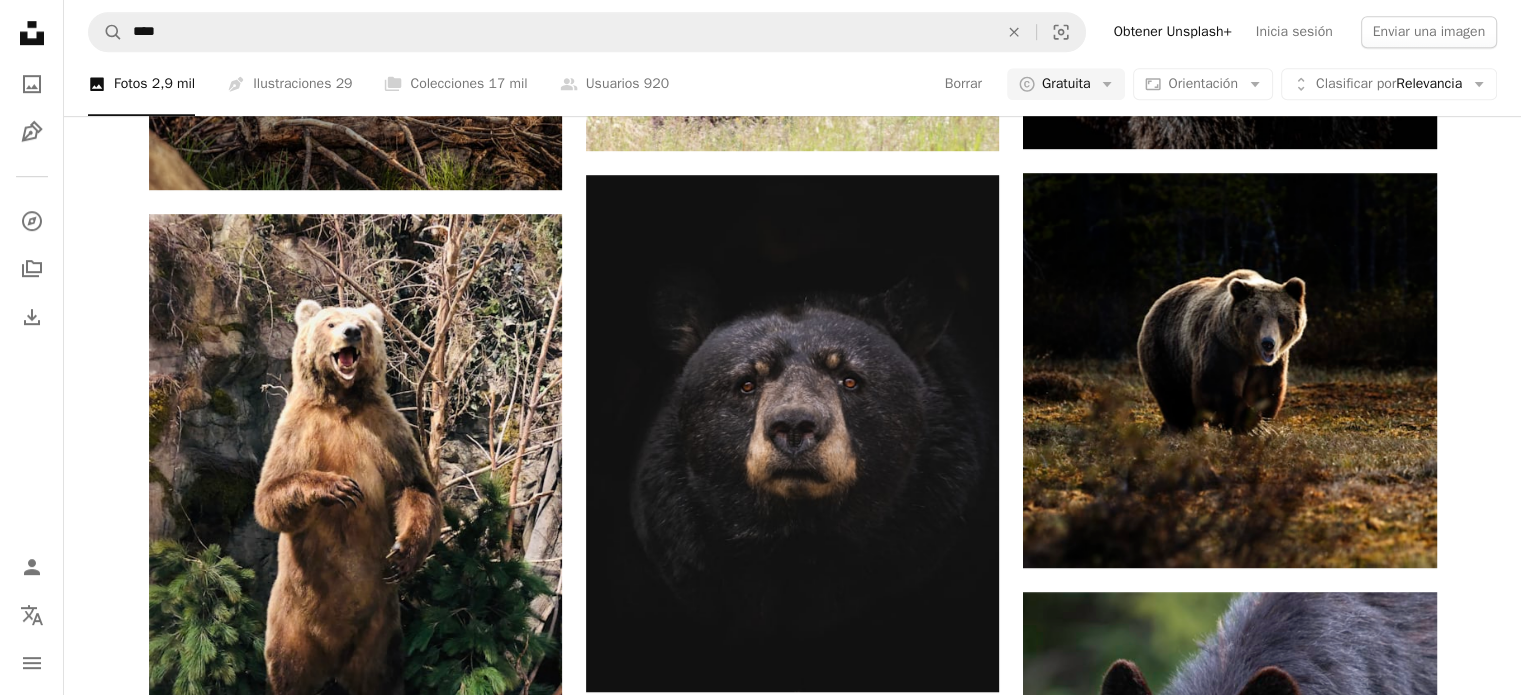 scroll, scrollTop: 14758, scrollLeft: 0, axis: vertical 